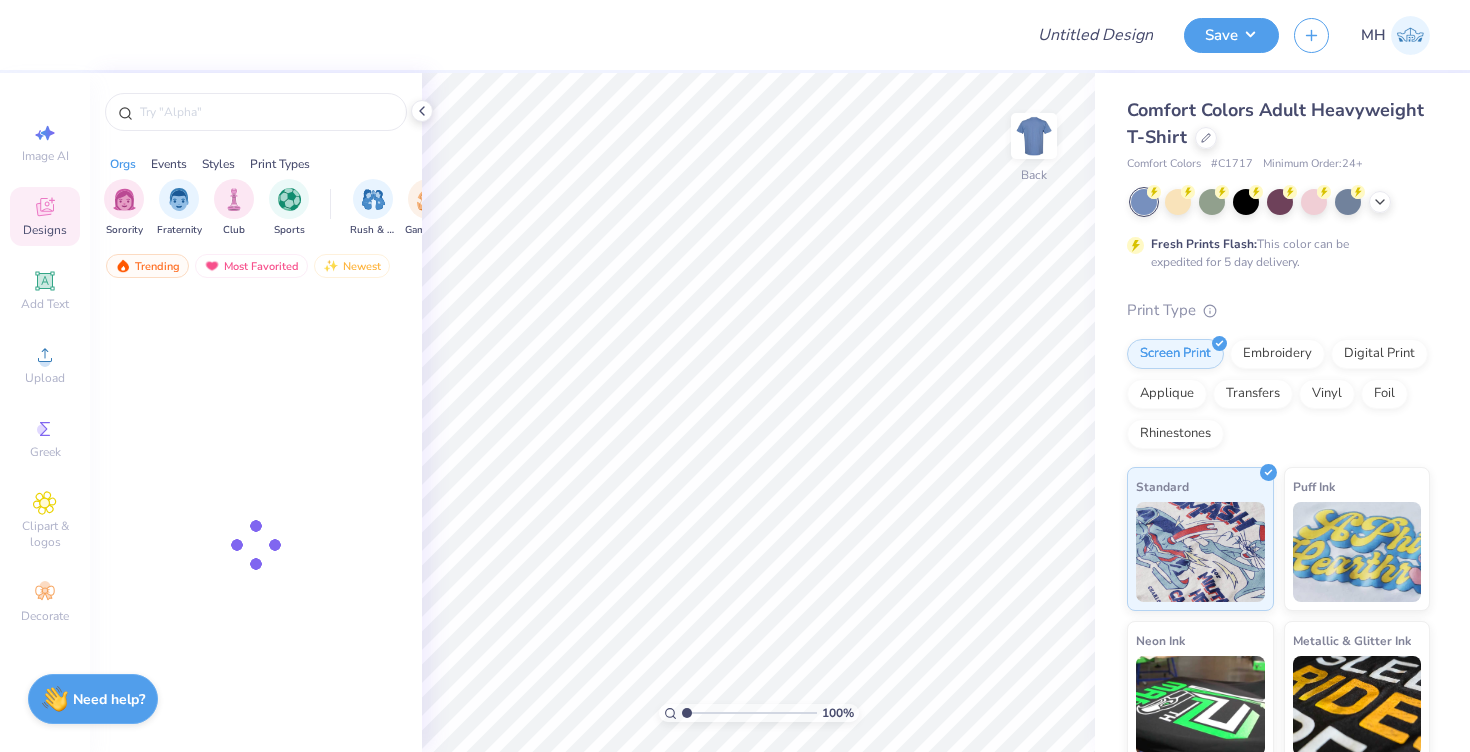 scroll, scrollTop: 0, scrollLeft: 0, axis: both 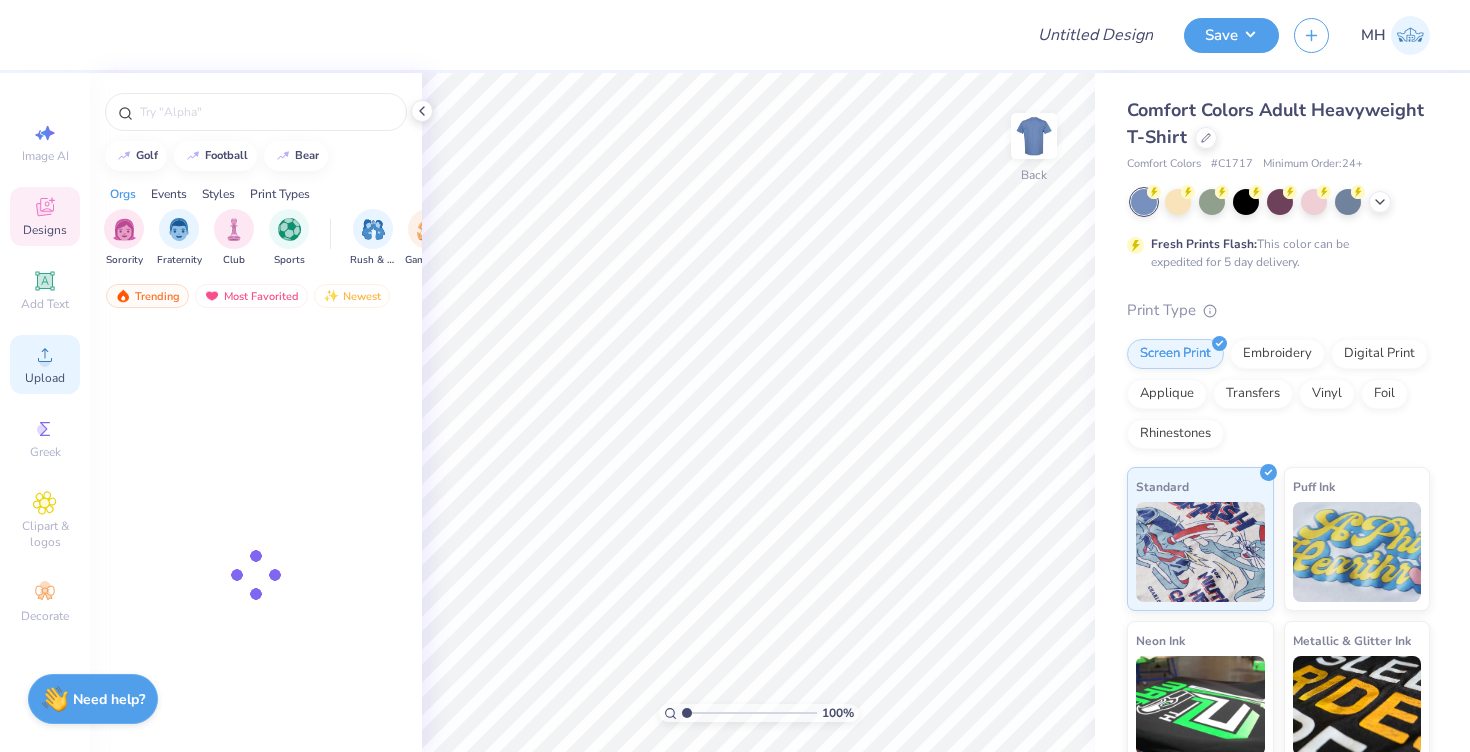 click 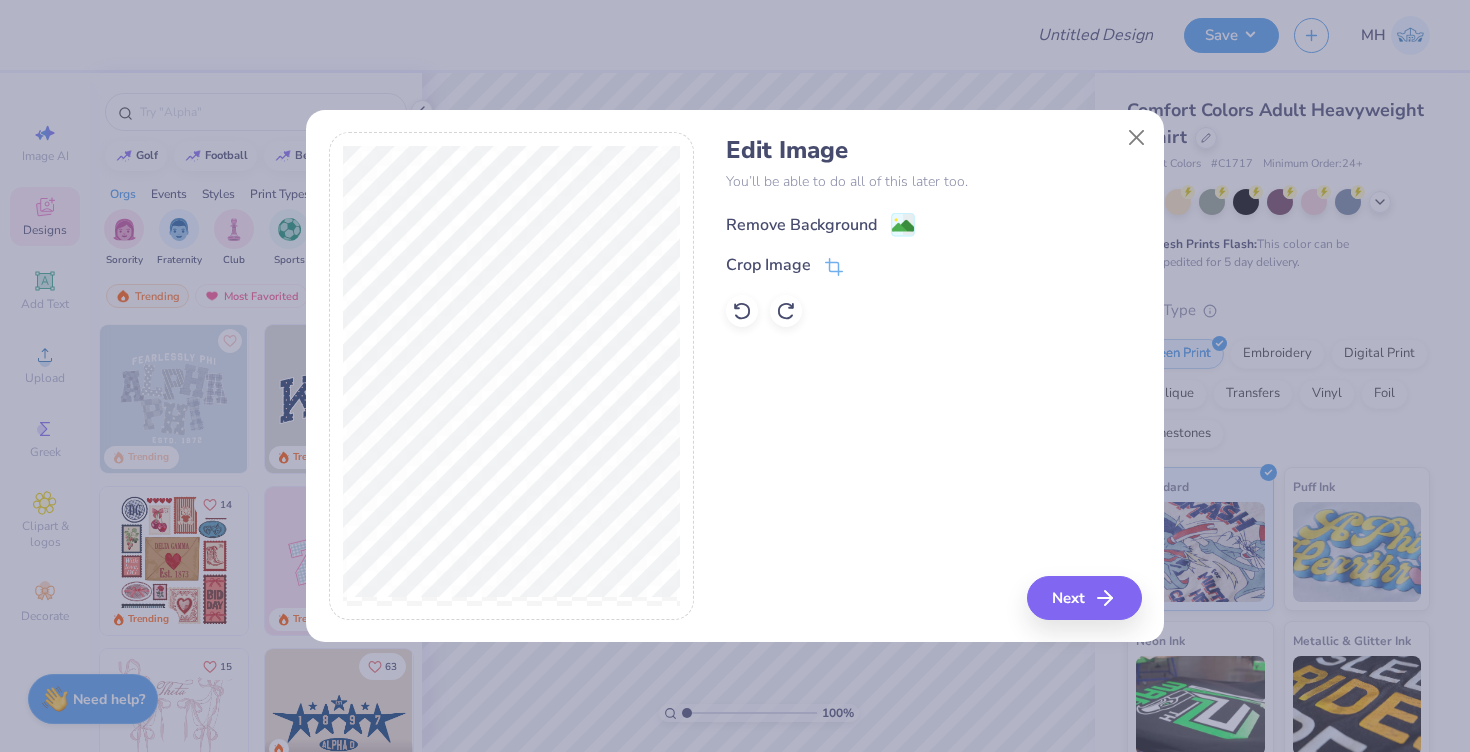 click 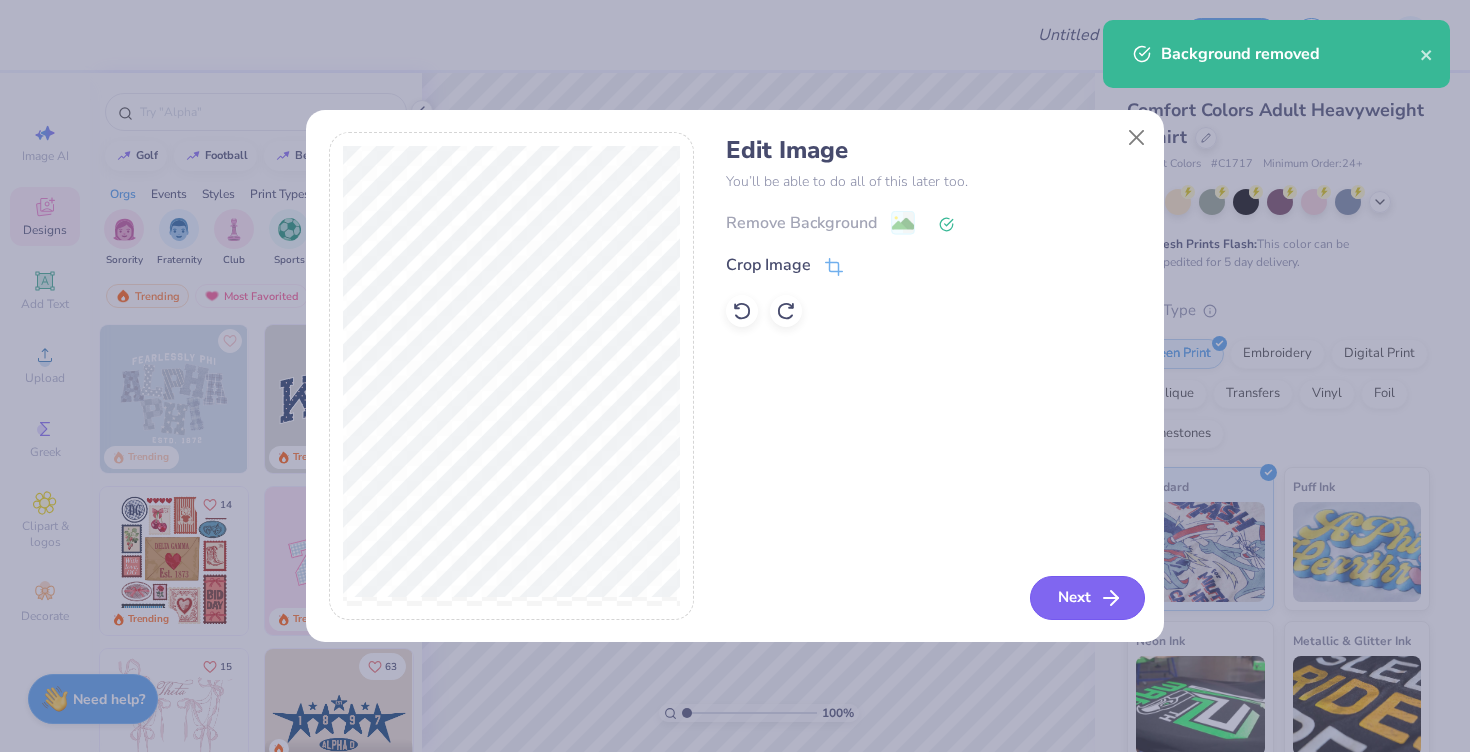 click on "Next" at bounding box center (1087, 598) 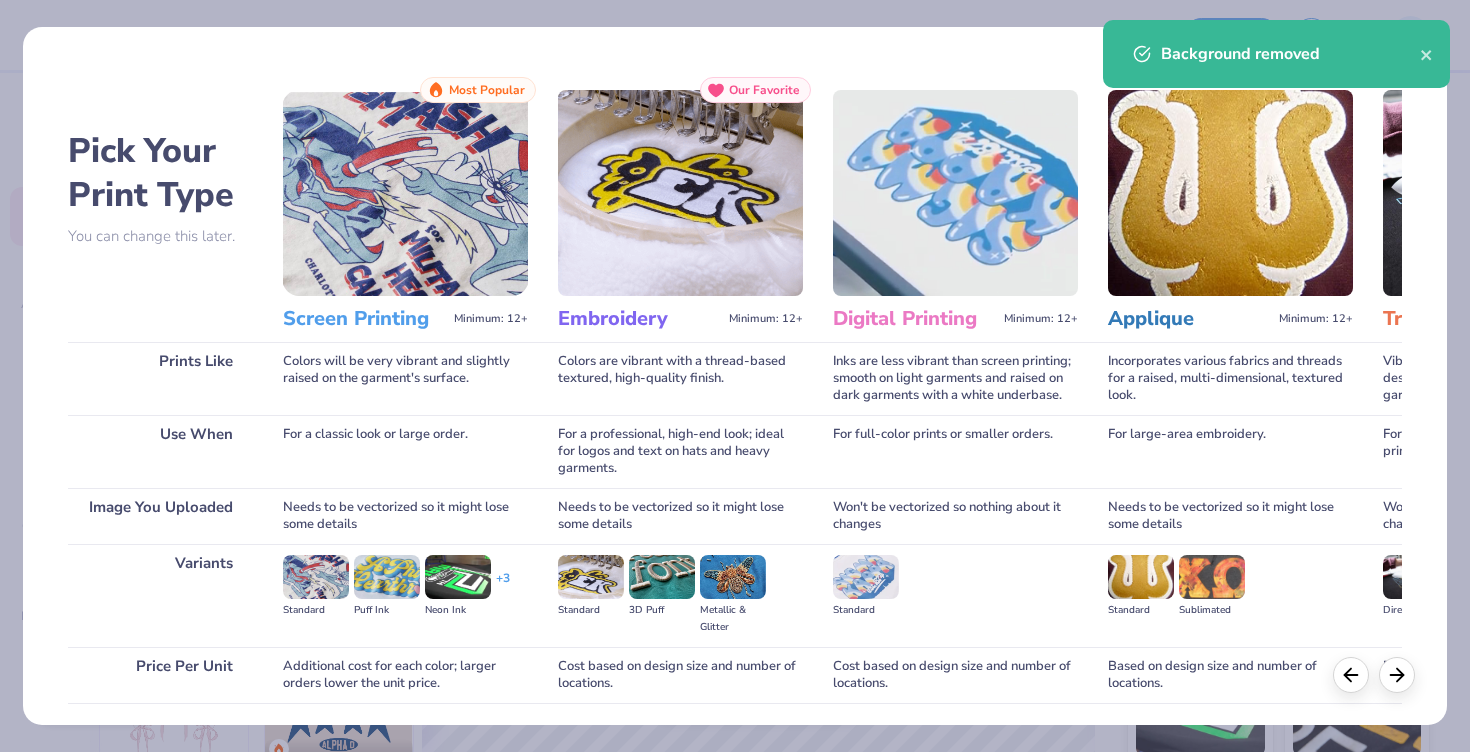 scroll, scrollTop: 145, scrollLeft: 0, axis: vertical 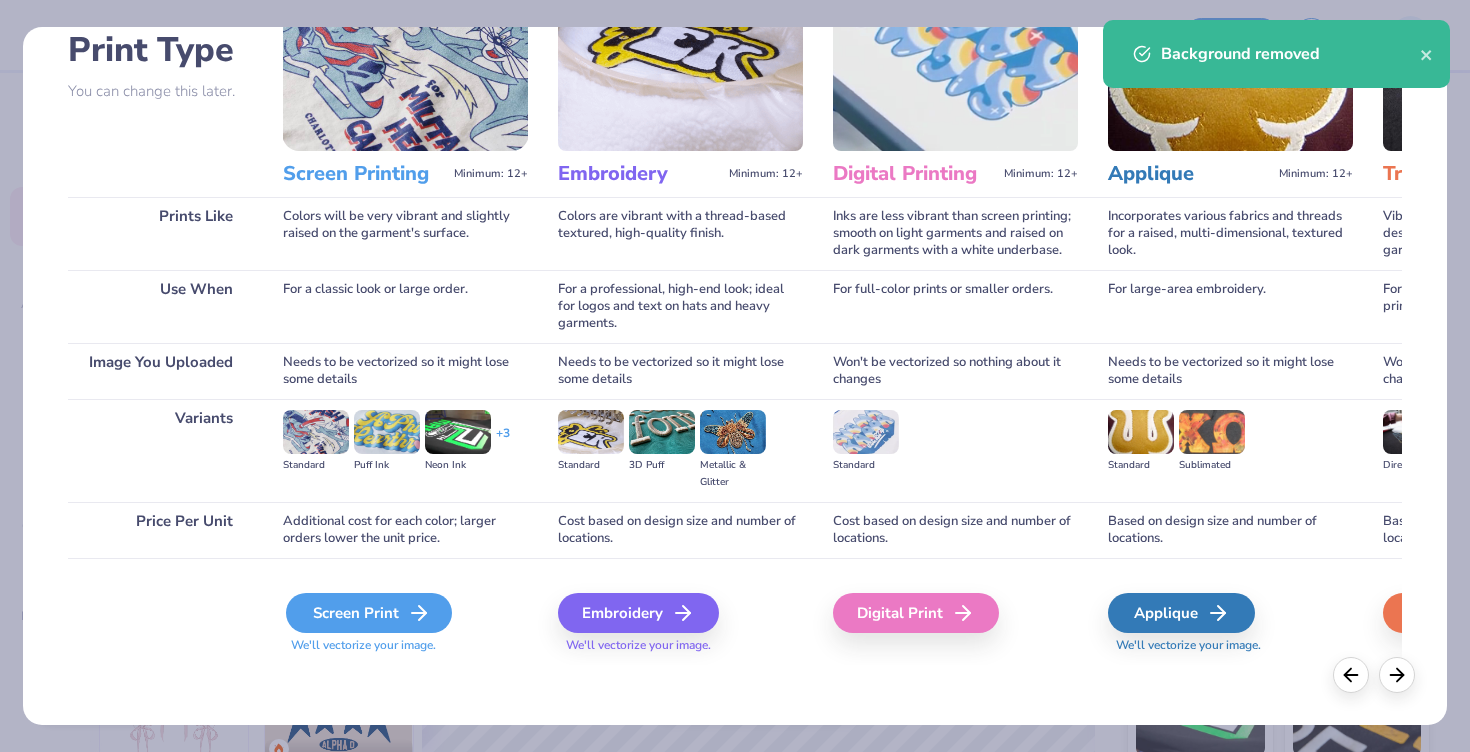 click on "Screen Print" at bounding box center (369, 613) 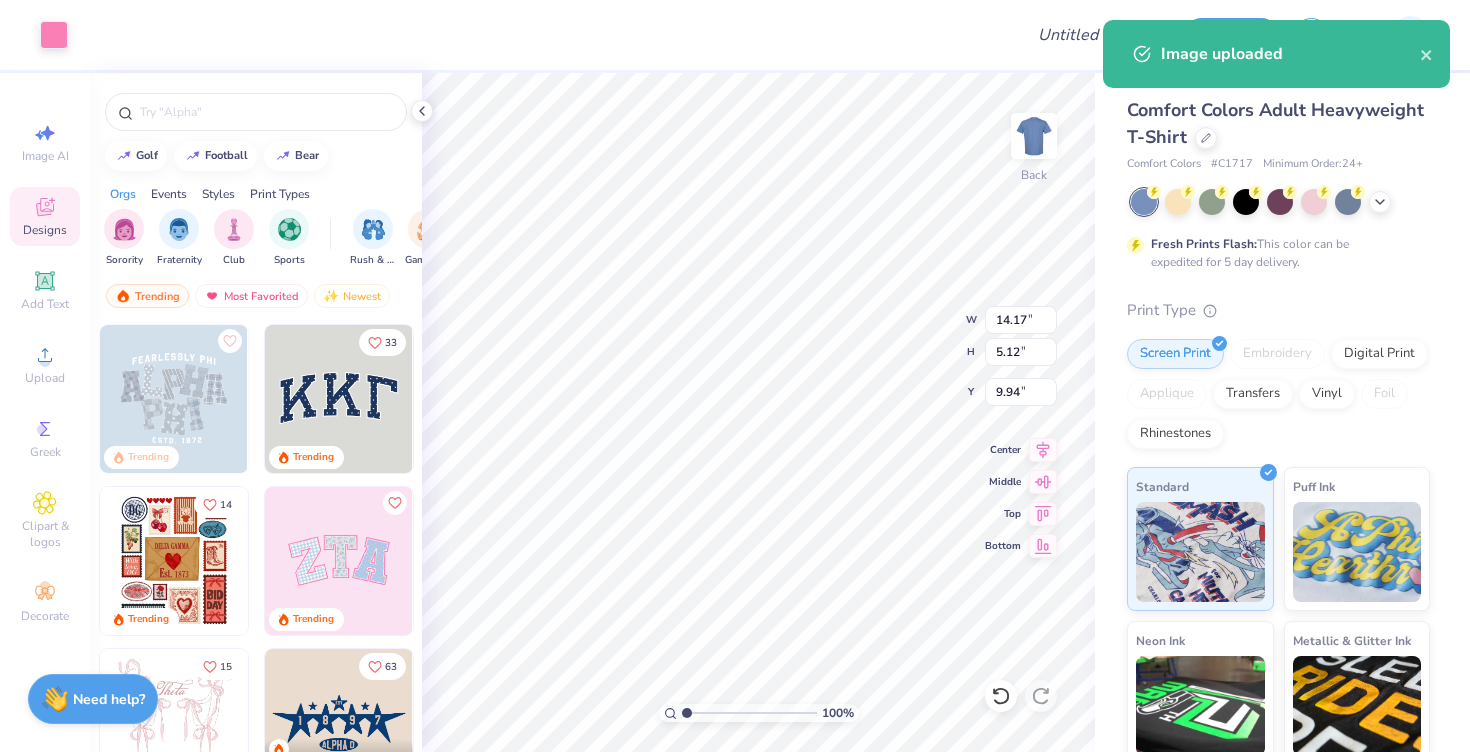 click 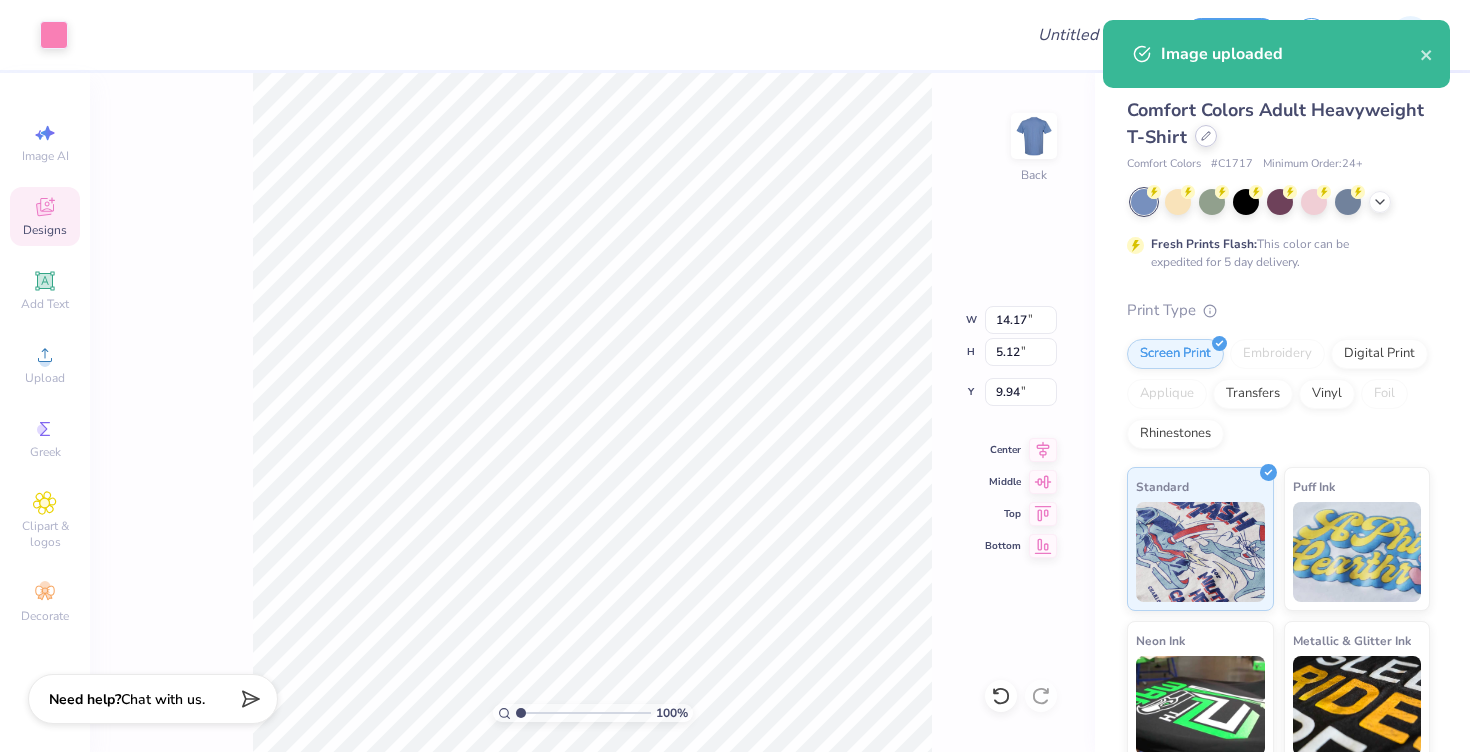 click at bounding box center [1206, 136] 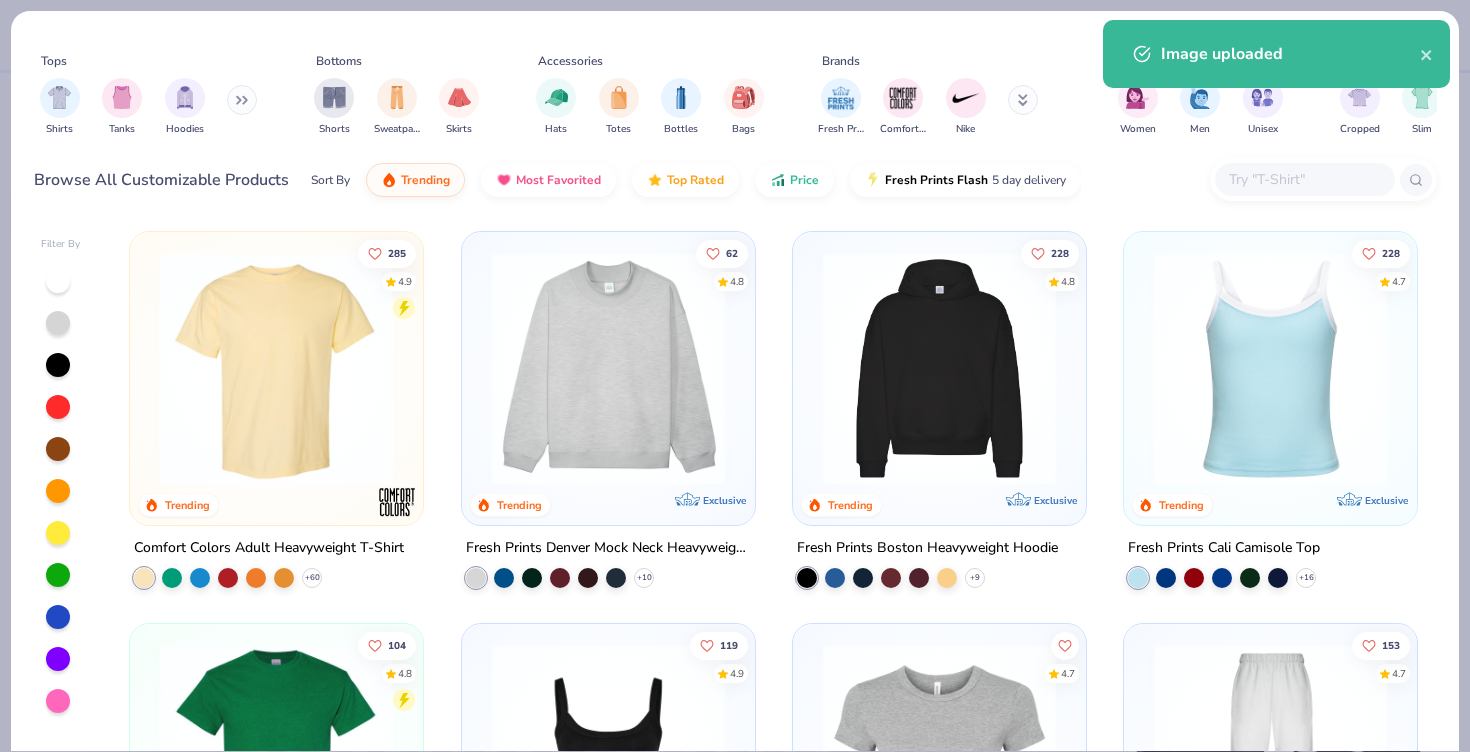 click at bounding box center (1304, 179) 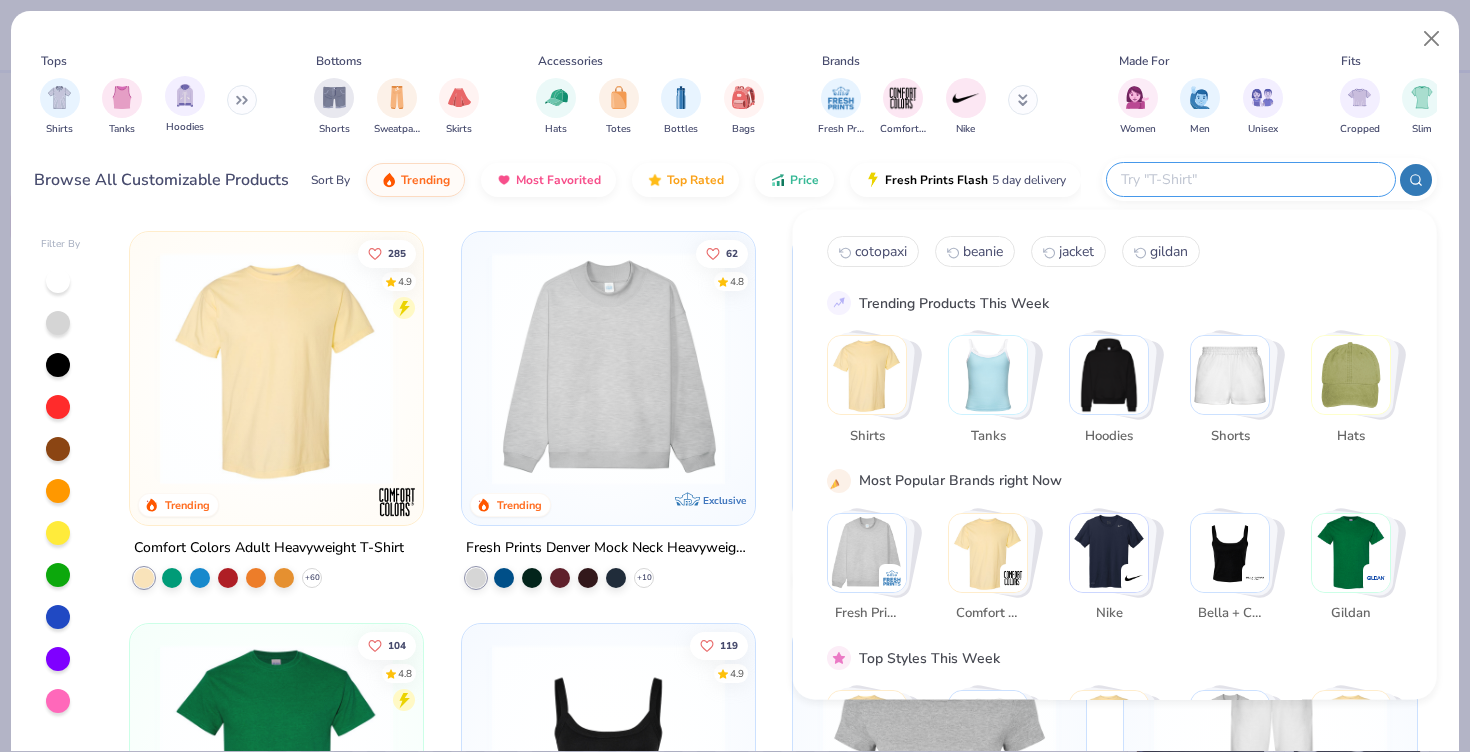 click on "Hoodies" at bounding box center [185, 105] 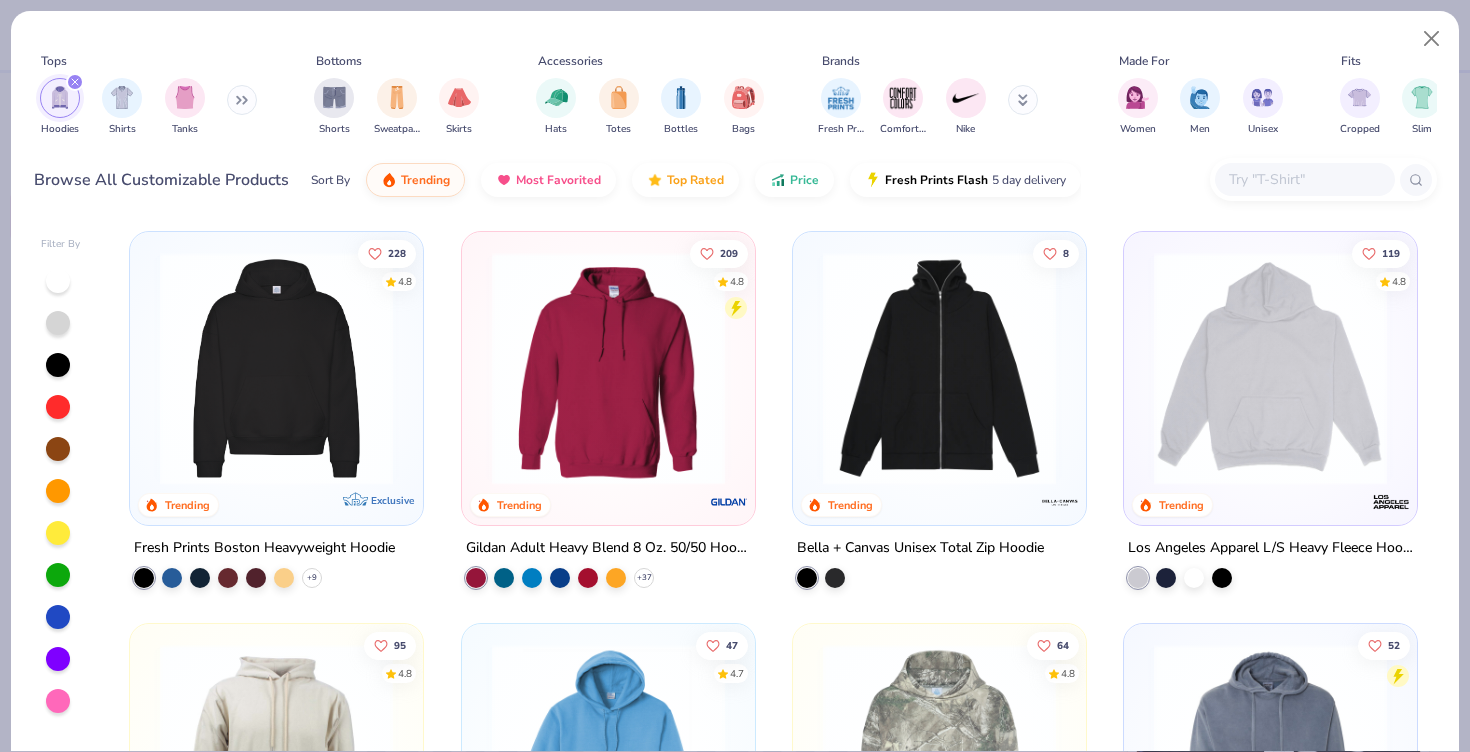 click at bounding box center [1304, 179] 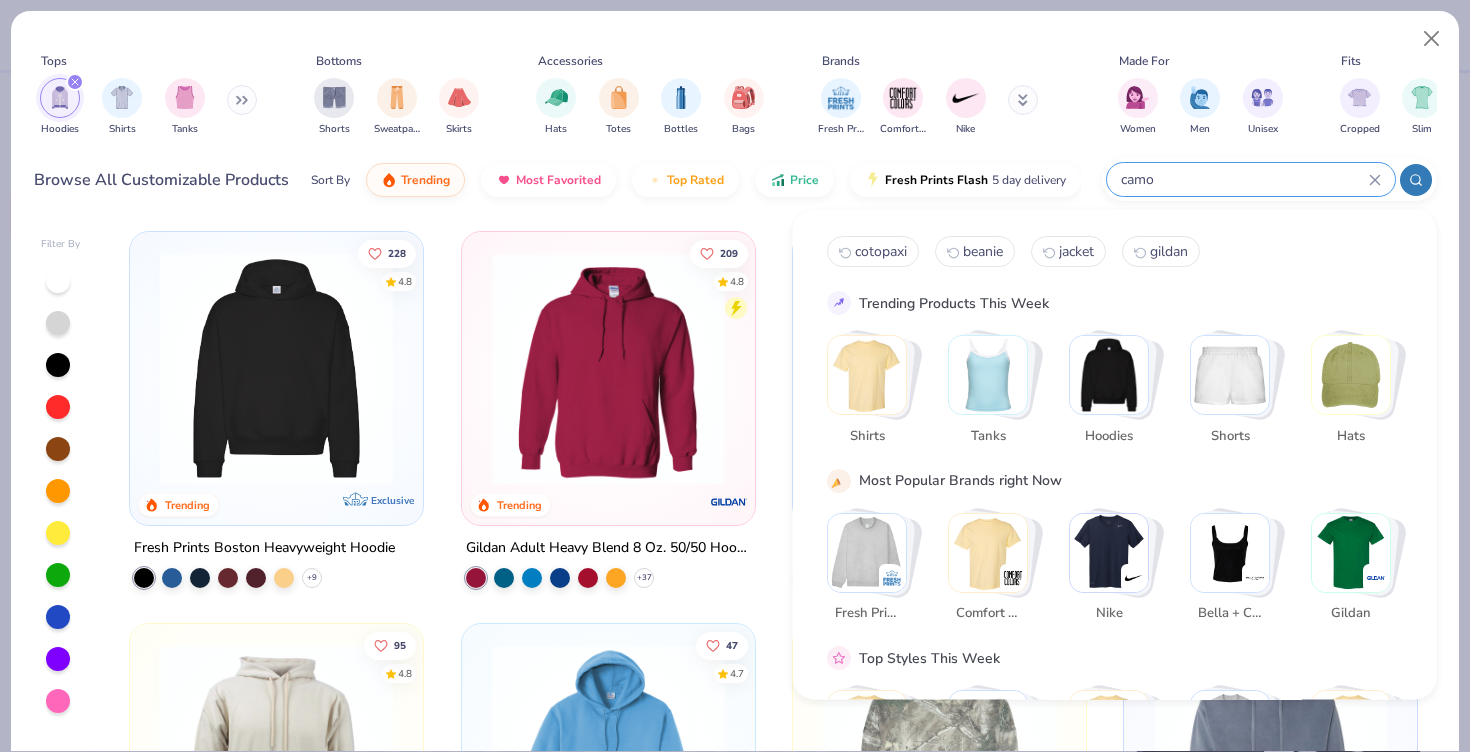 type on "camo" 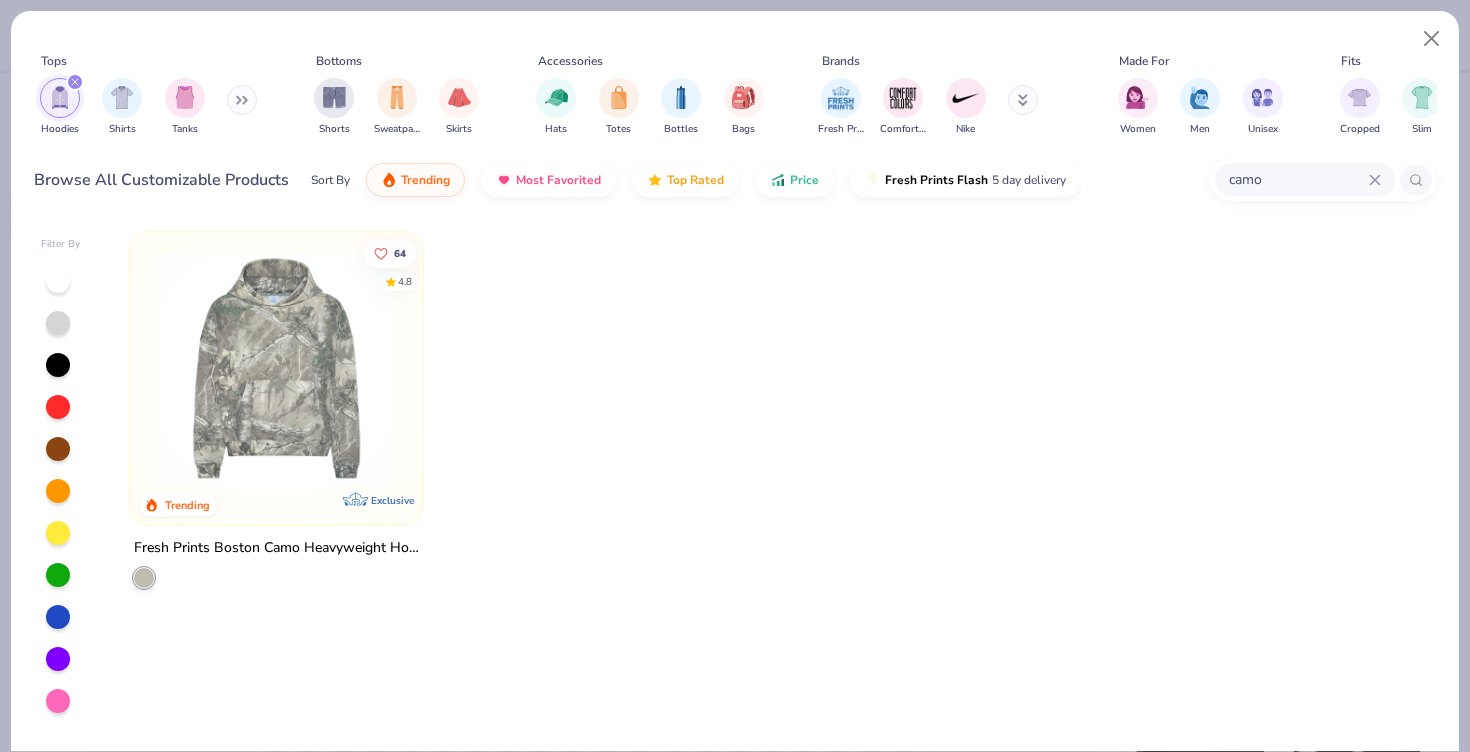click at bounding box center (276, 368) 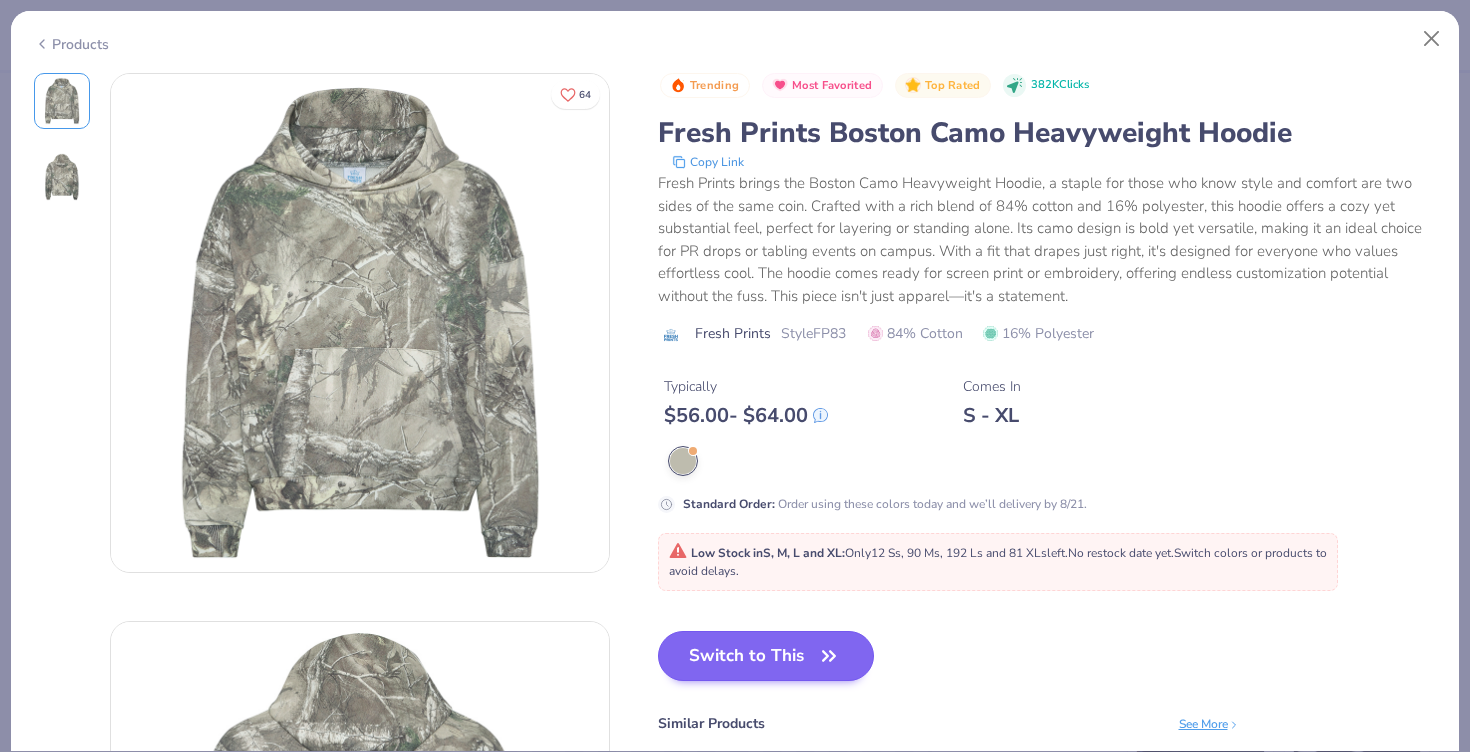 click on "Low Stock in  S, M, L and XL :  Only  12 Ss, 90 Ms, 192 Ls and 81 XLs  left.  No restock date yet.  Switch colors or products to avoid delays." at bounding box center (998, 562) 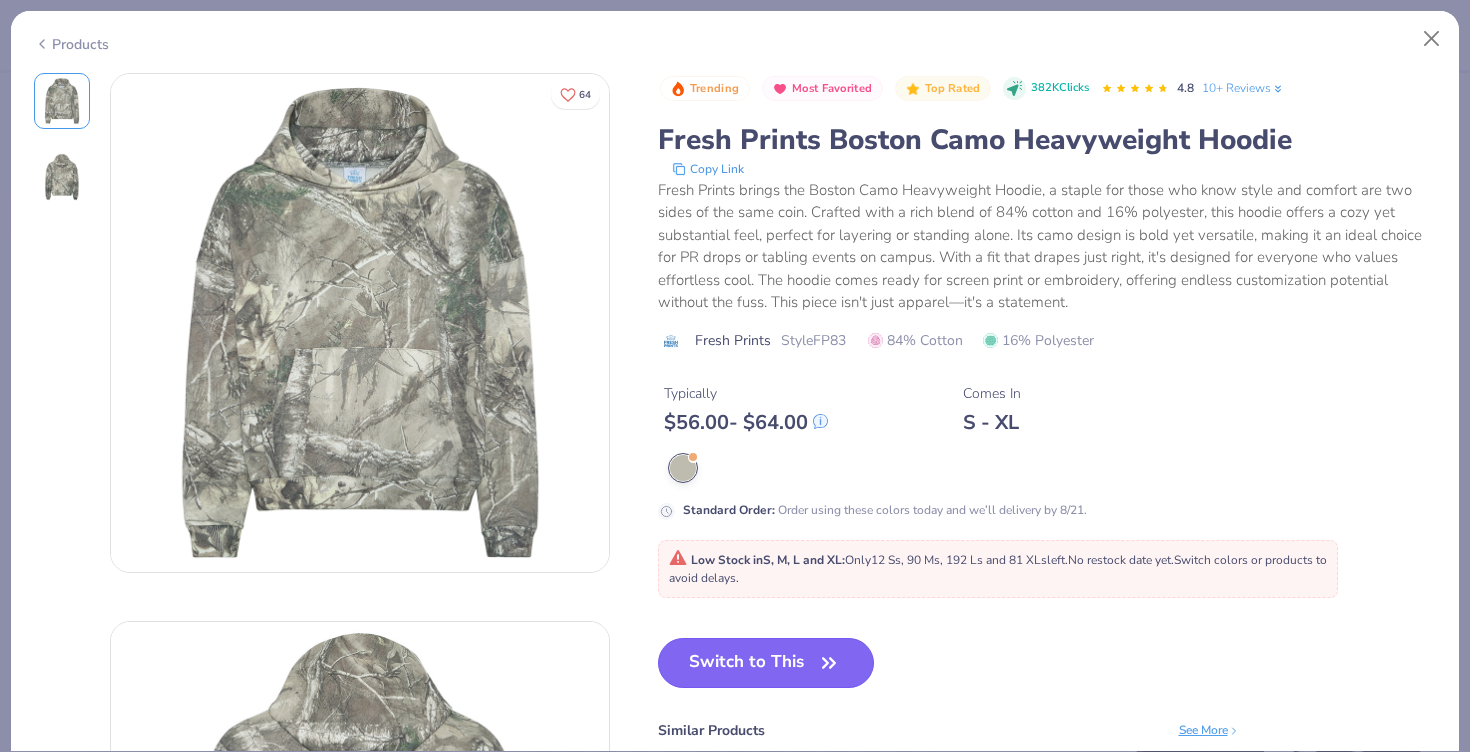 click on "Switch to This" at bounding box center (766, 663) 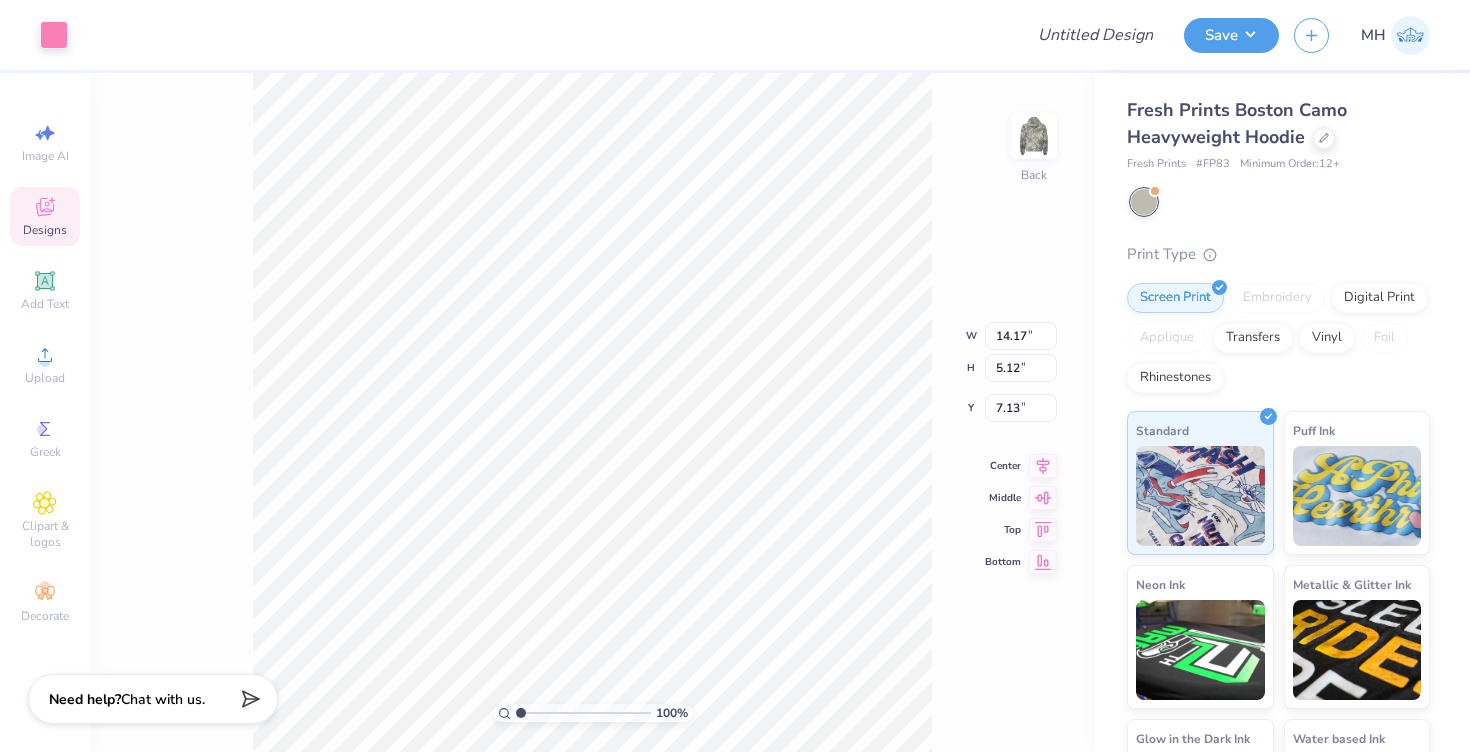 type on "3.00" 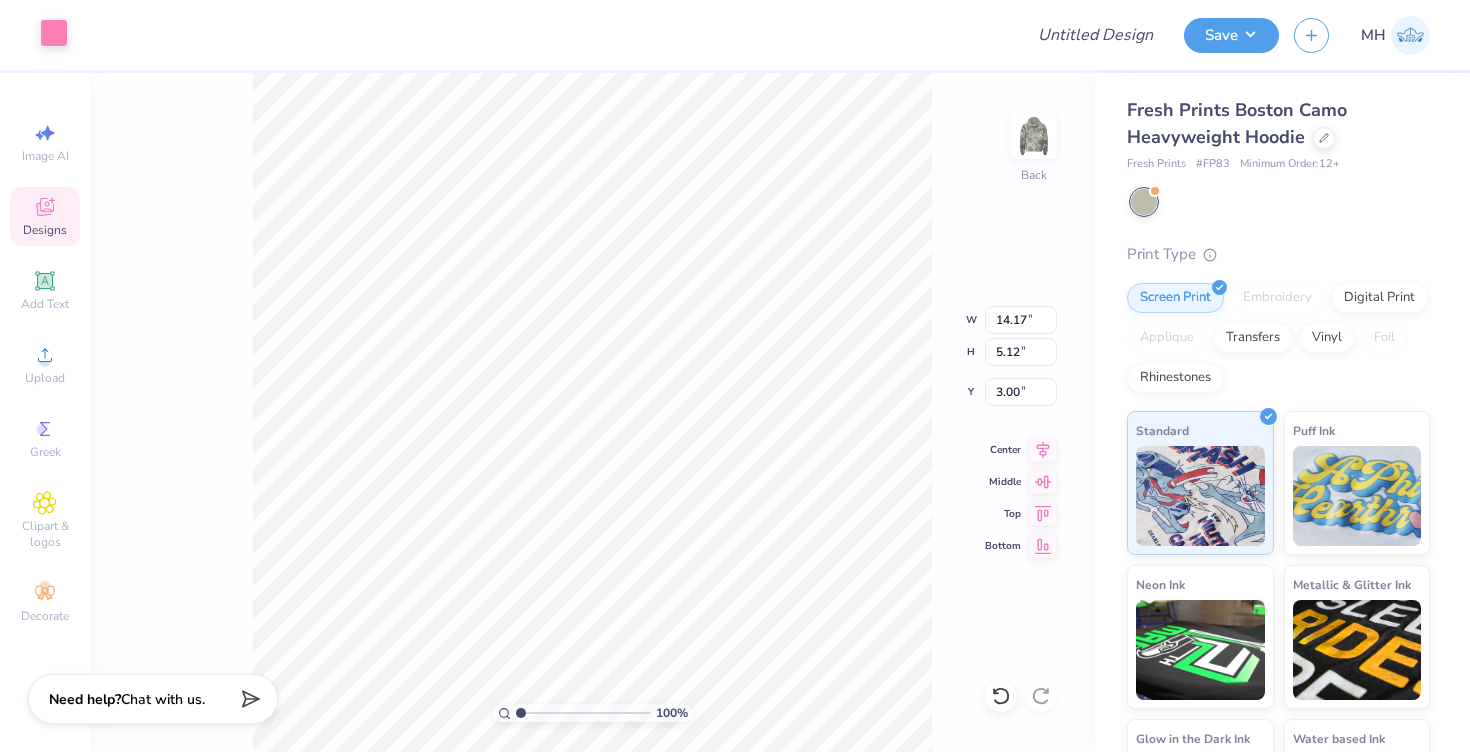 click at bounding box center (54, 33) 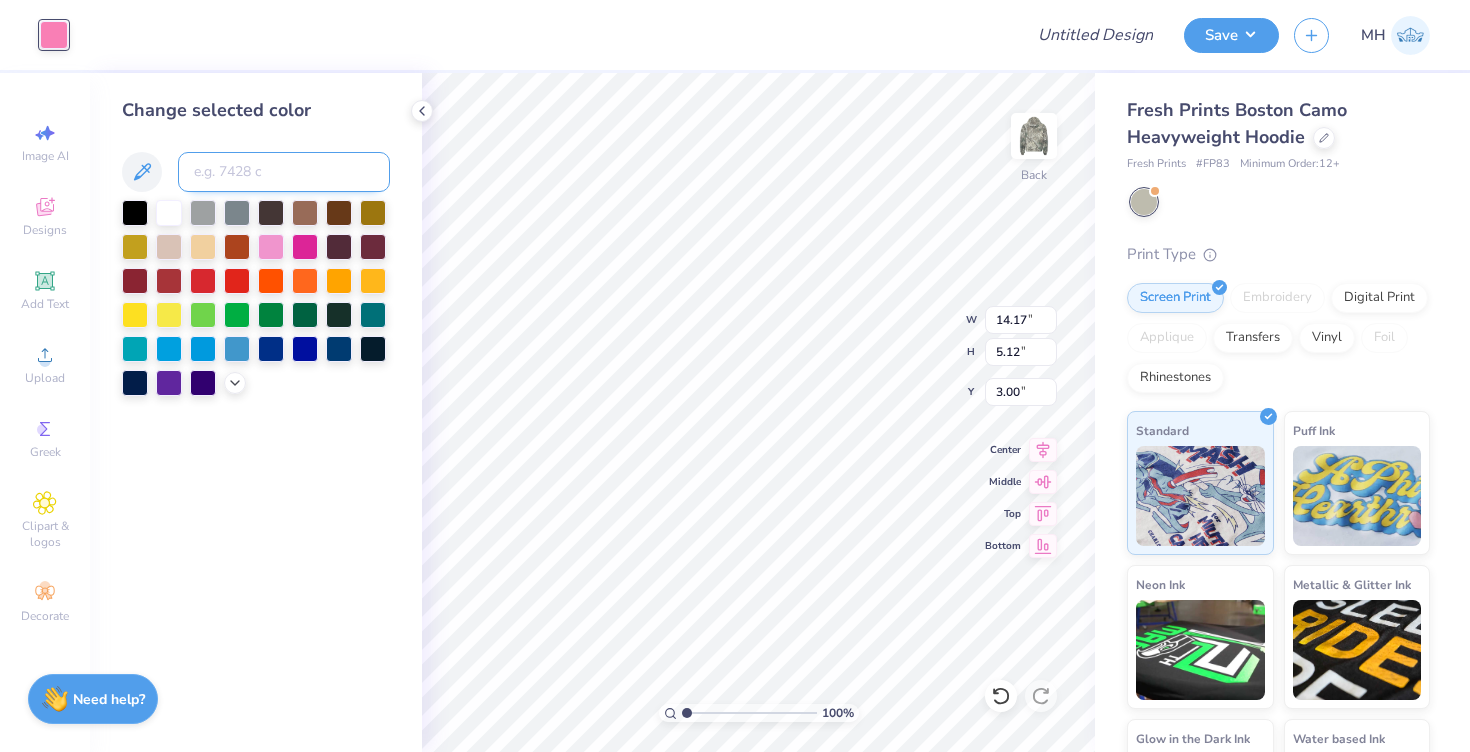click at bounding box center [284, 172] 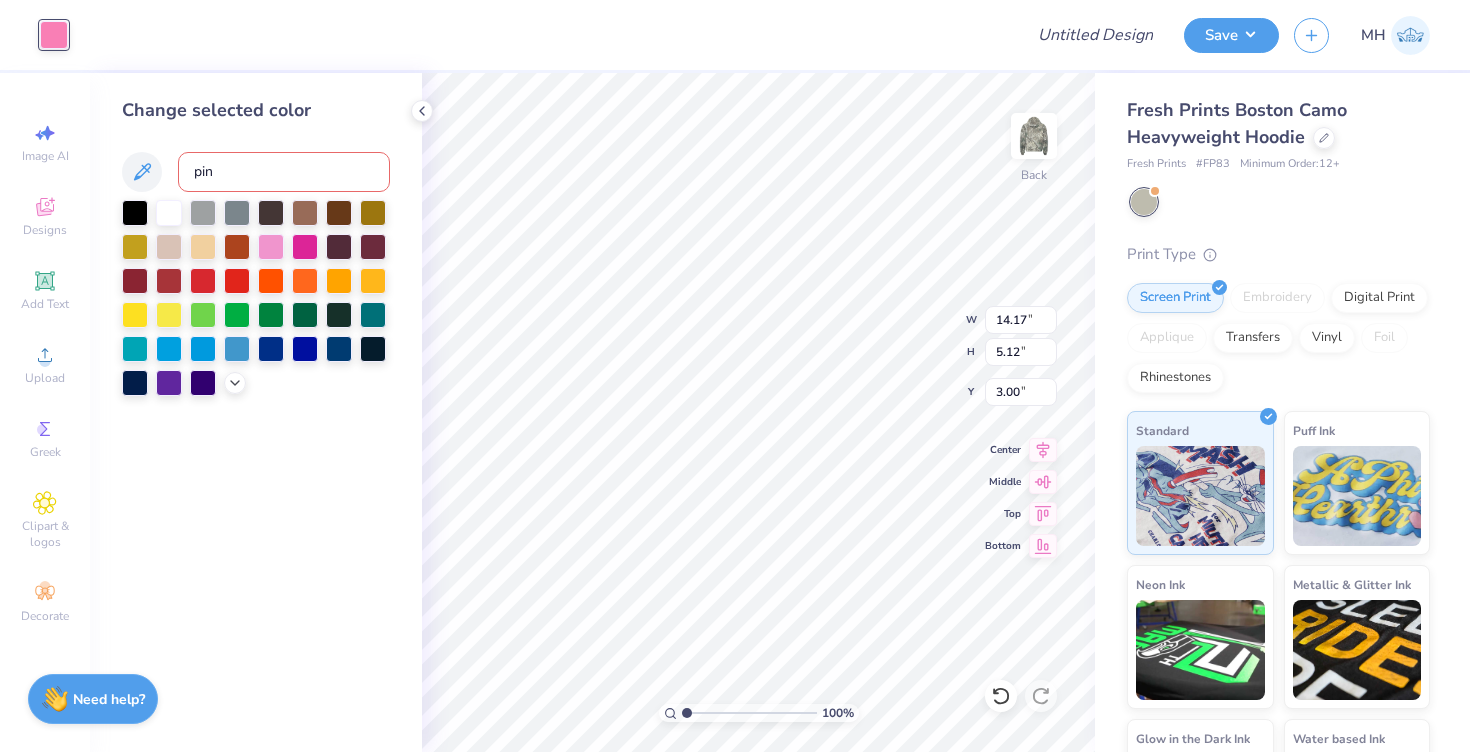 type on "pink" 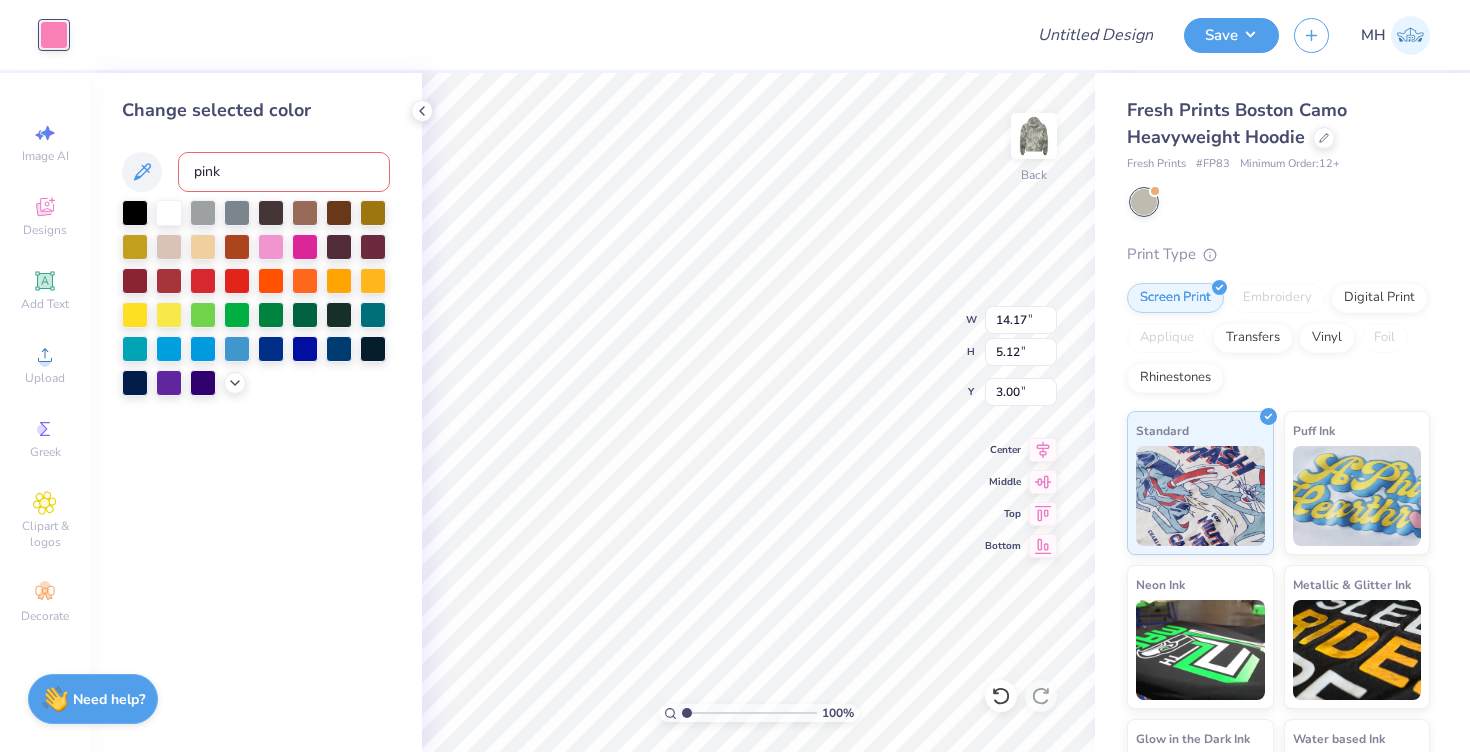 type 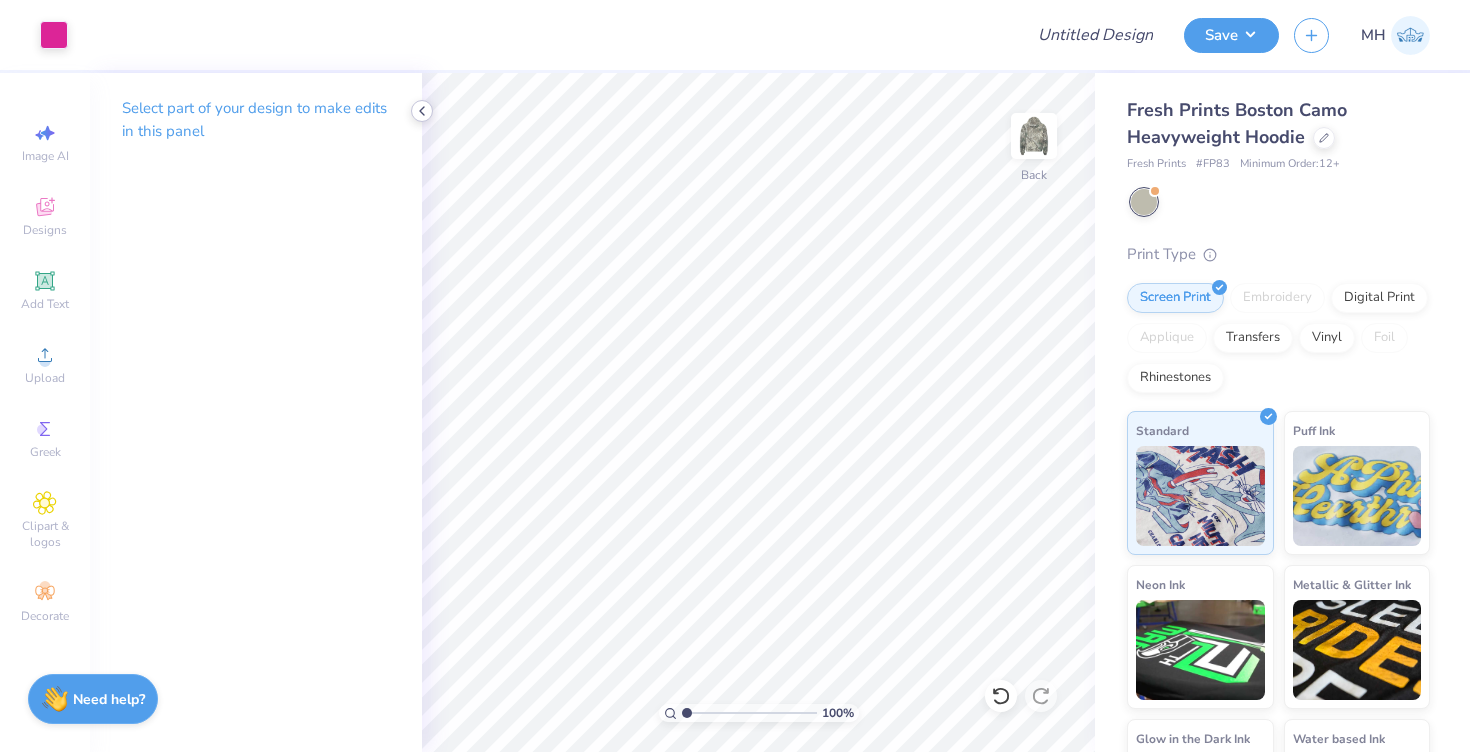 click 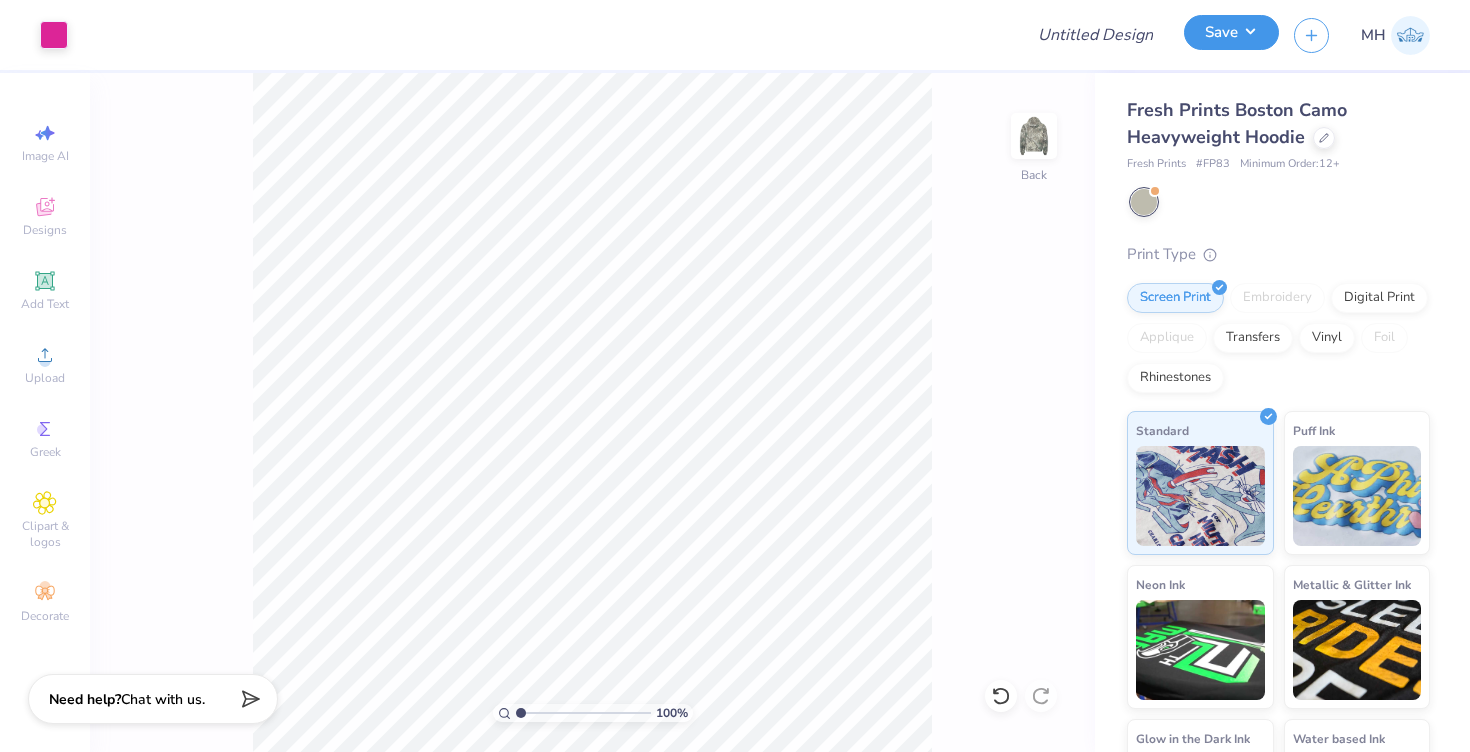click on "Save" at bounding box center [1231, 32] 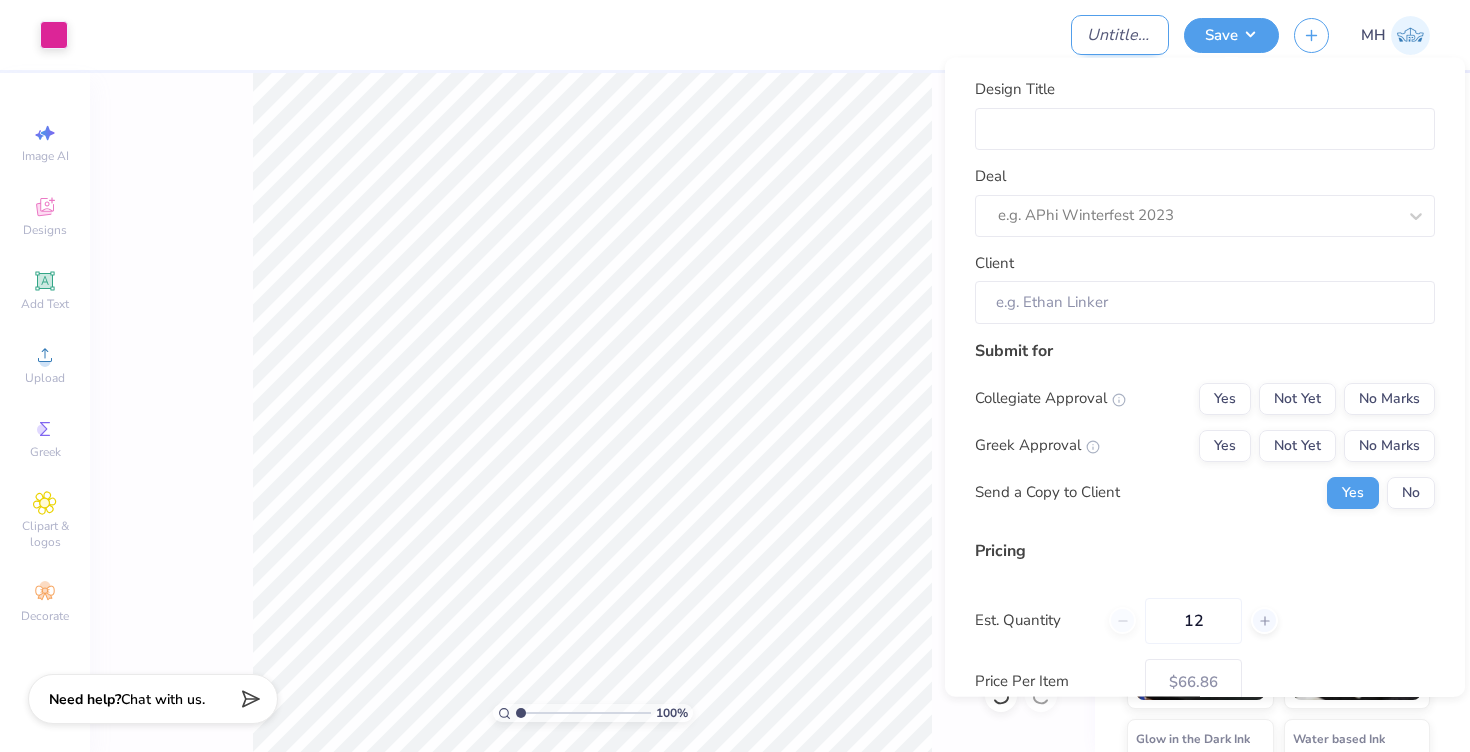 click on "Design Title" at bounding box center [1120, 35] 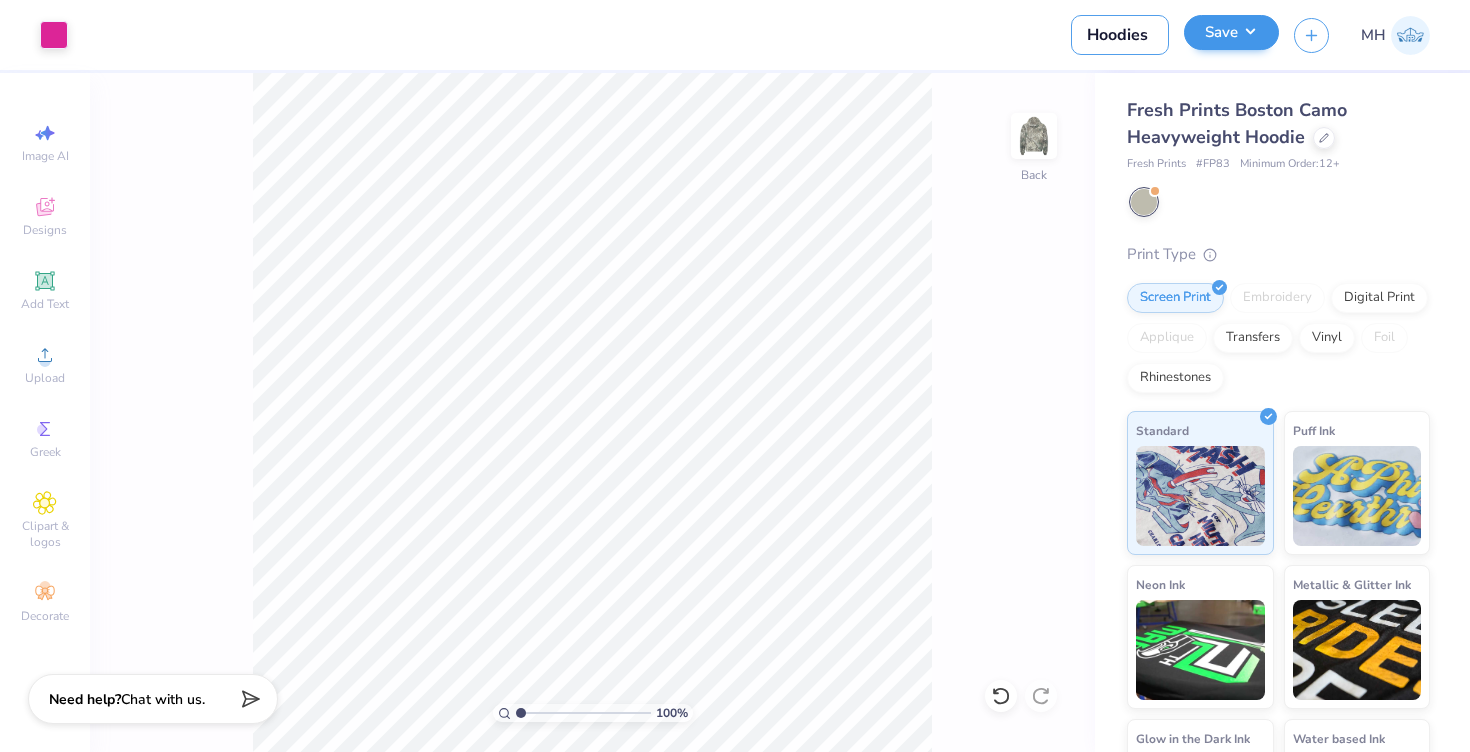 type on "Hoodies" 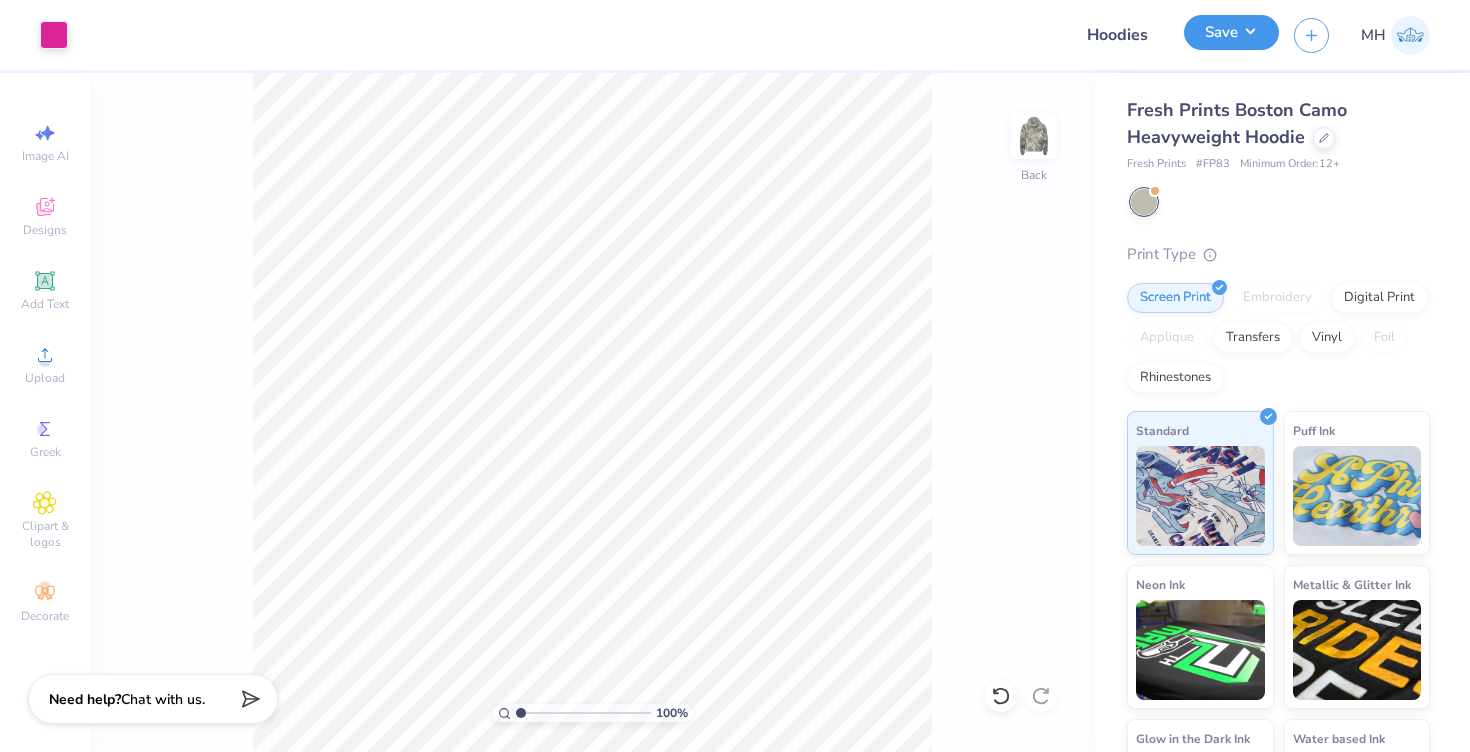 click on "Save" at bounding box center [1231, 32] 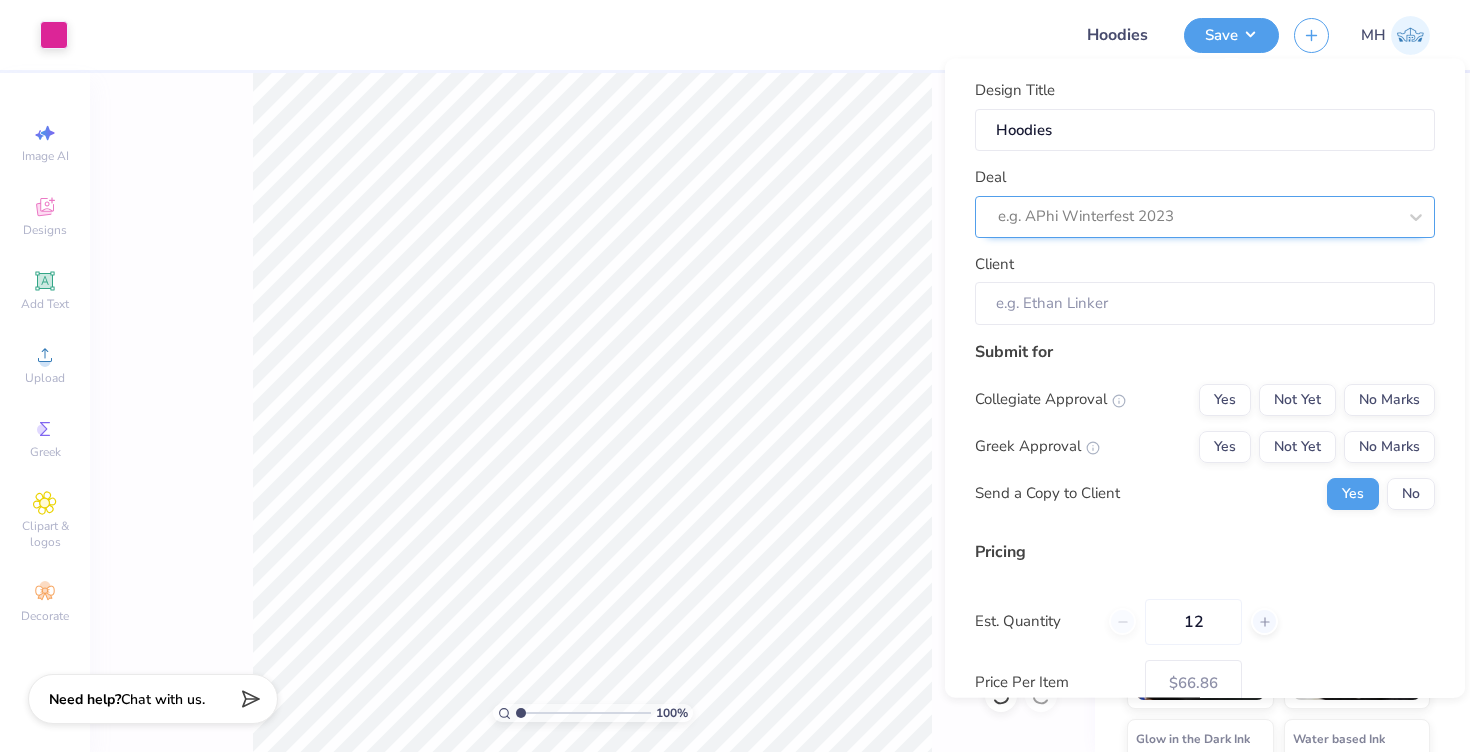 click at bounding box center [1197, 216] 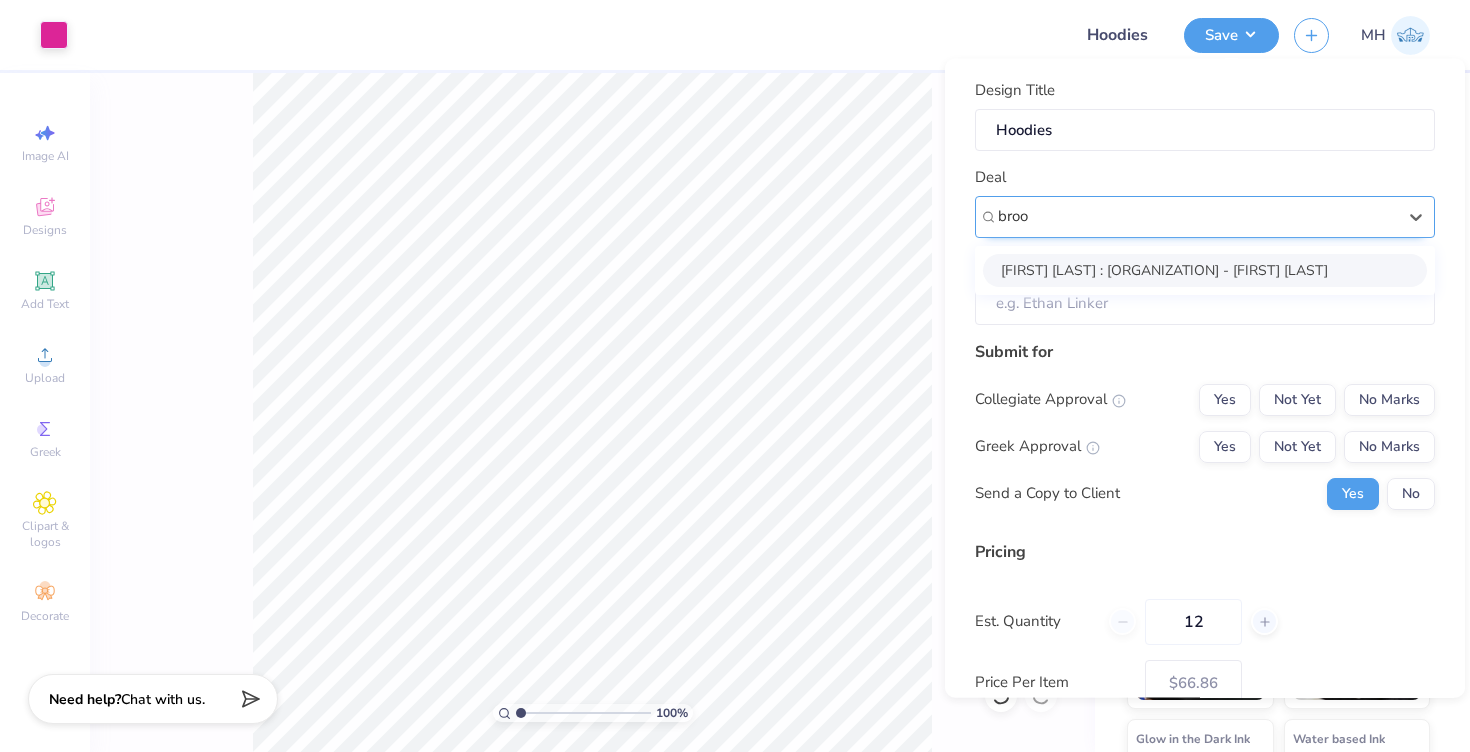 type on "broo" 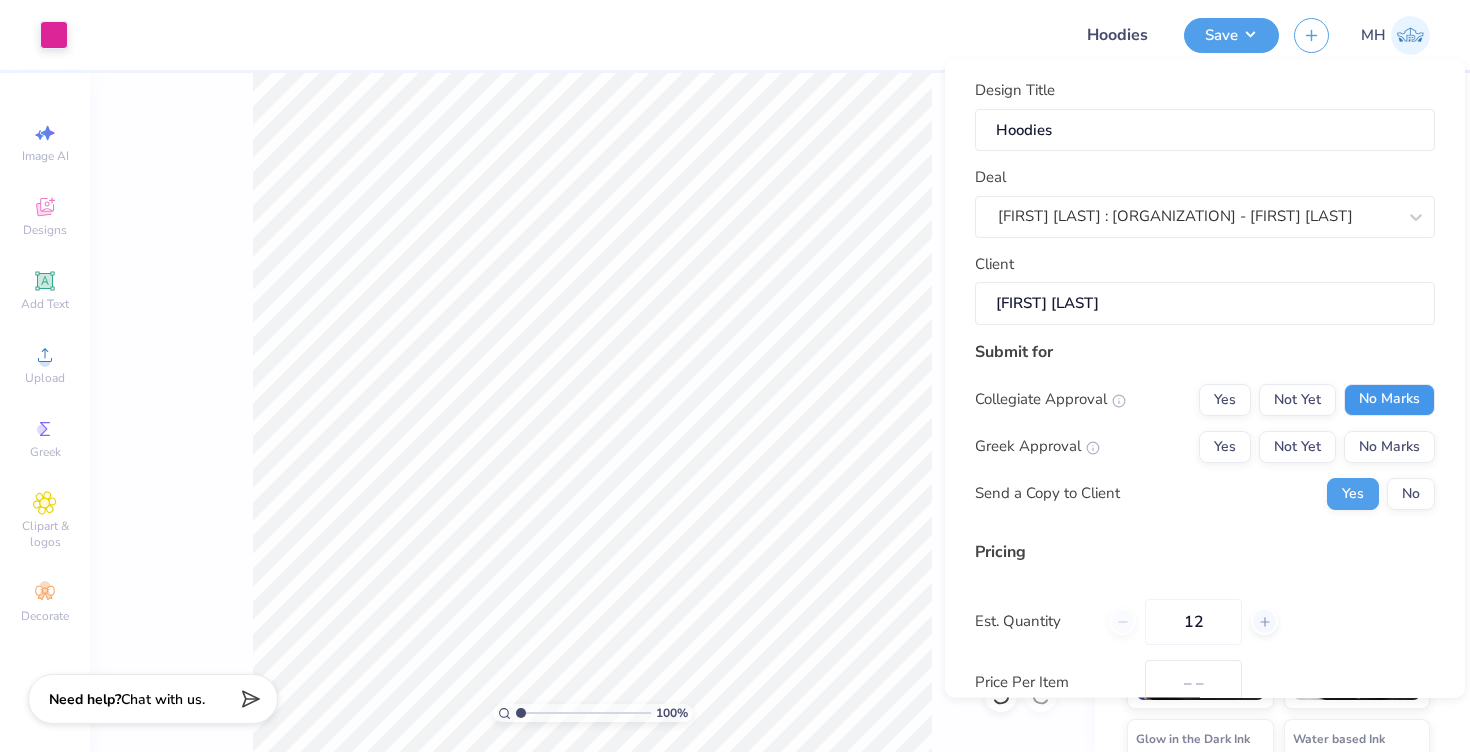 click on "No Marks" at bounding box center (1389, 399) 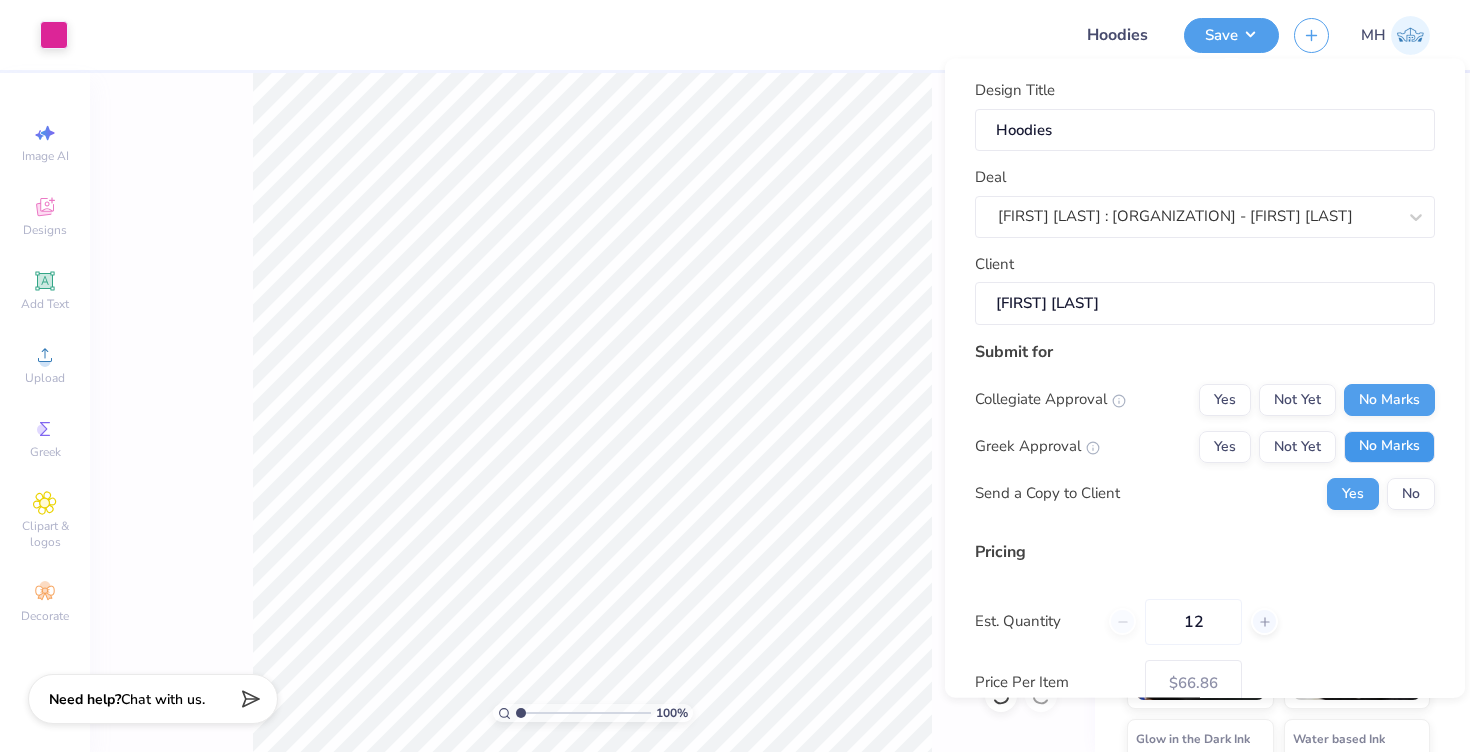 click on "No Marks" at bounding box center (1389, 446) 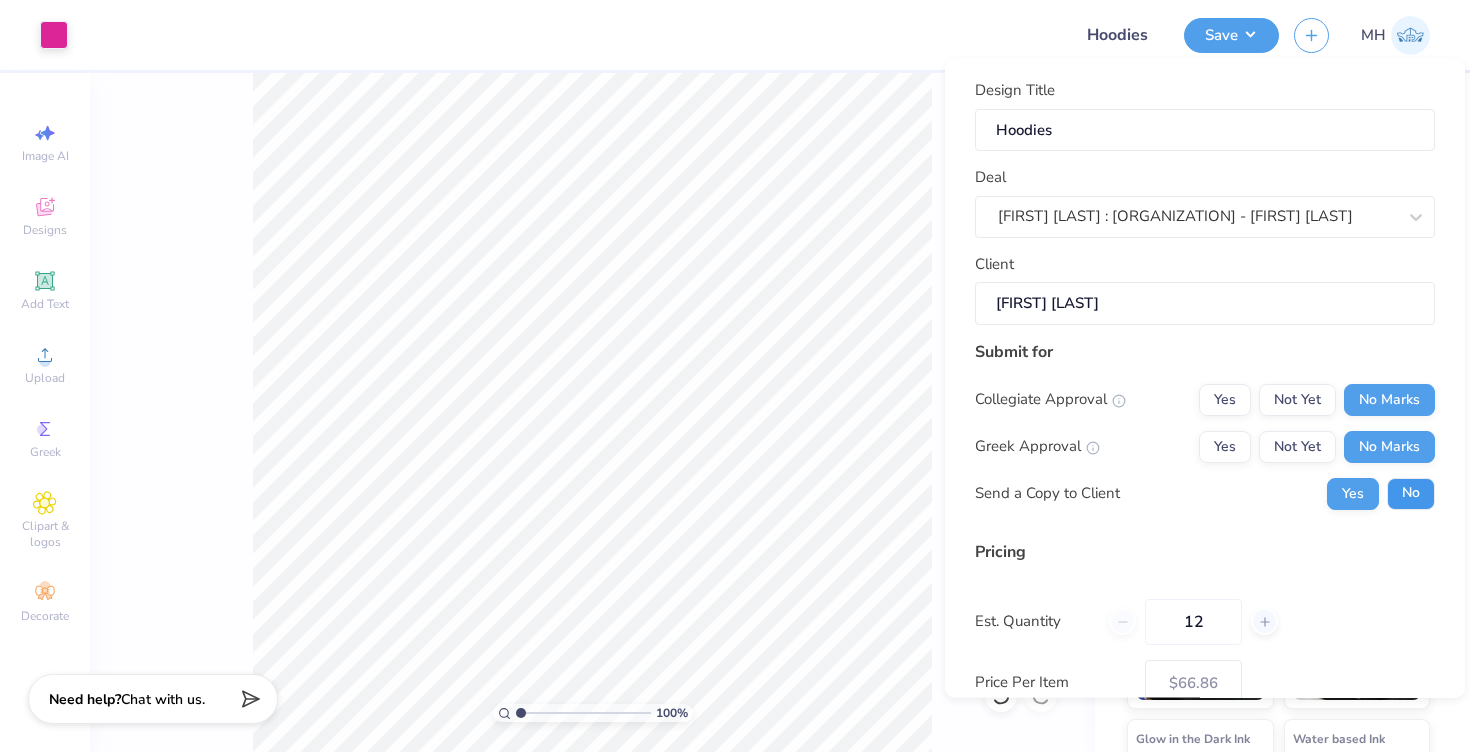 click on "No" at bounding box center [1411, 493] 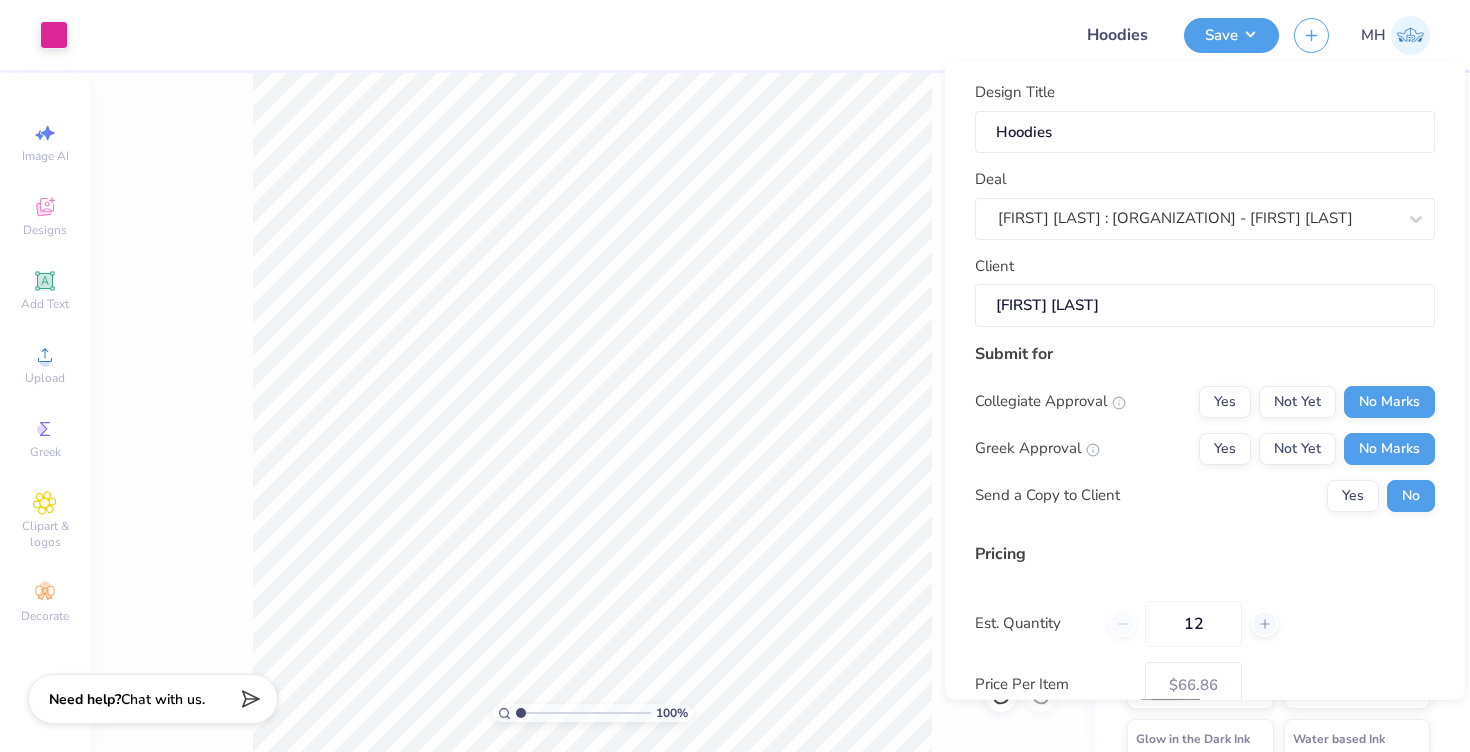scroll, scrollTop: 166, scrollLeft: 0, axis: vertical 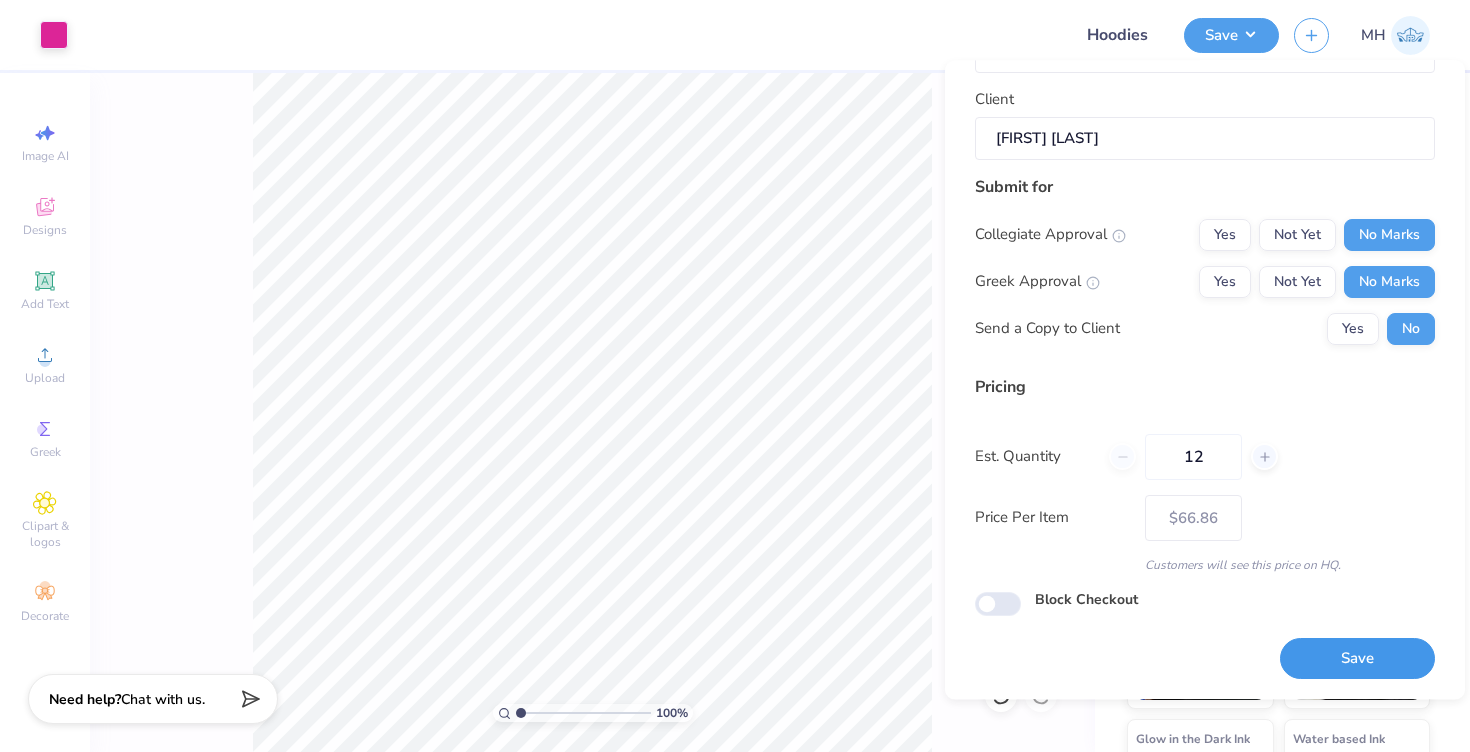 click on "Save" at bounding box center (1357, 659) 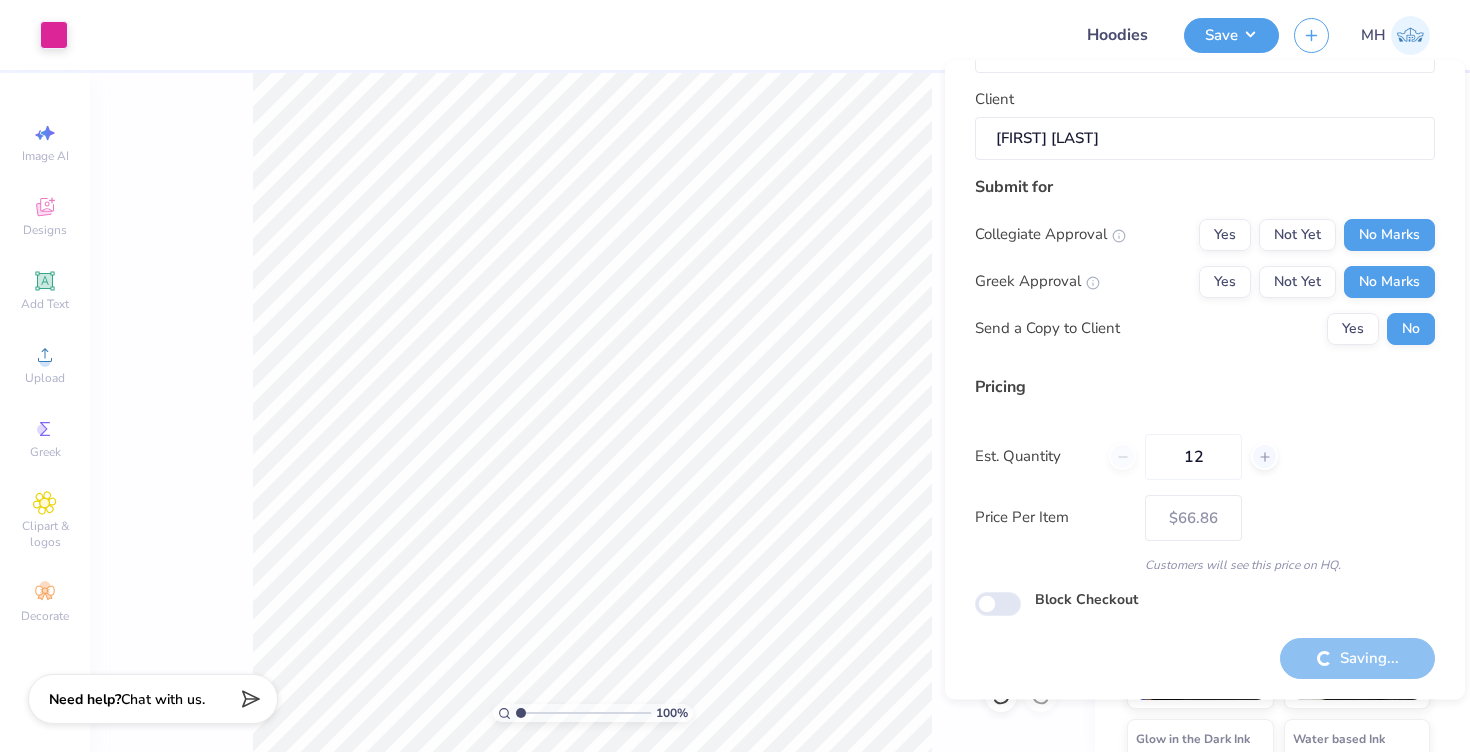 type on "– –" 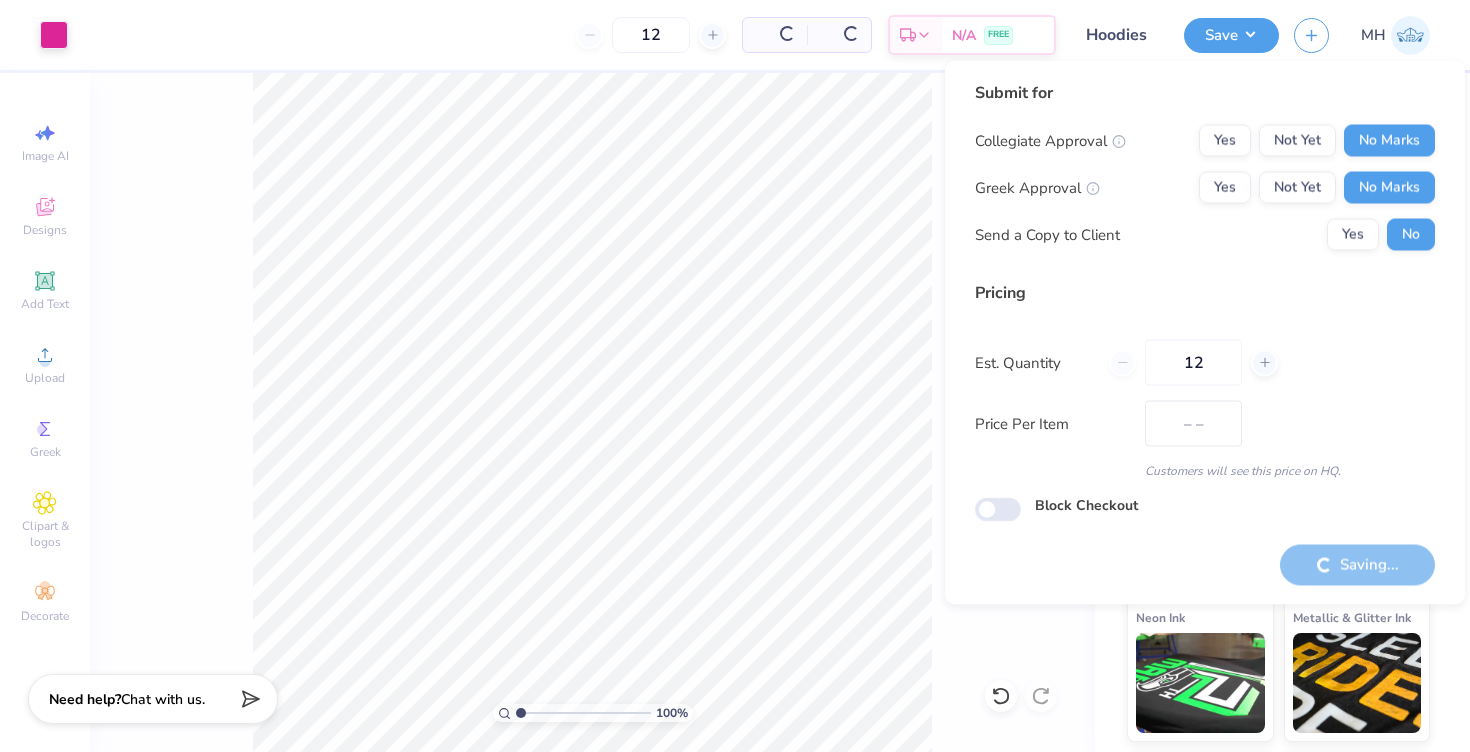 scroll, scrollTop: 0, scrollLeft: 0, axis: both 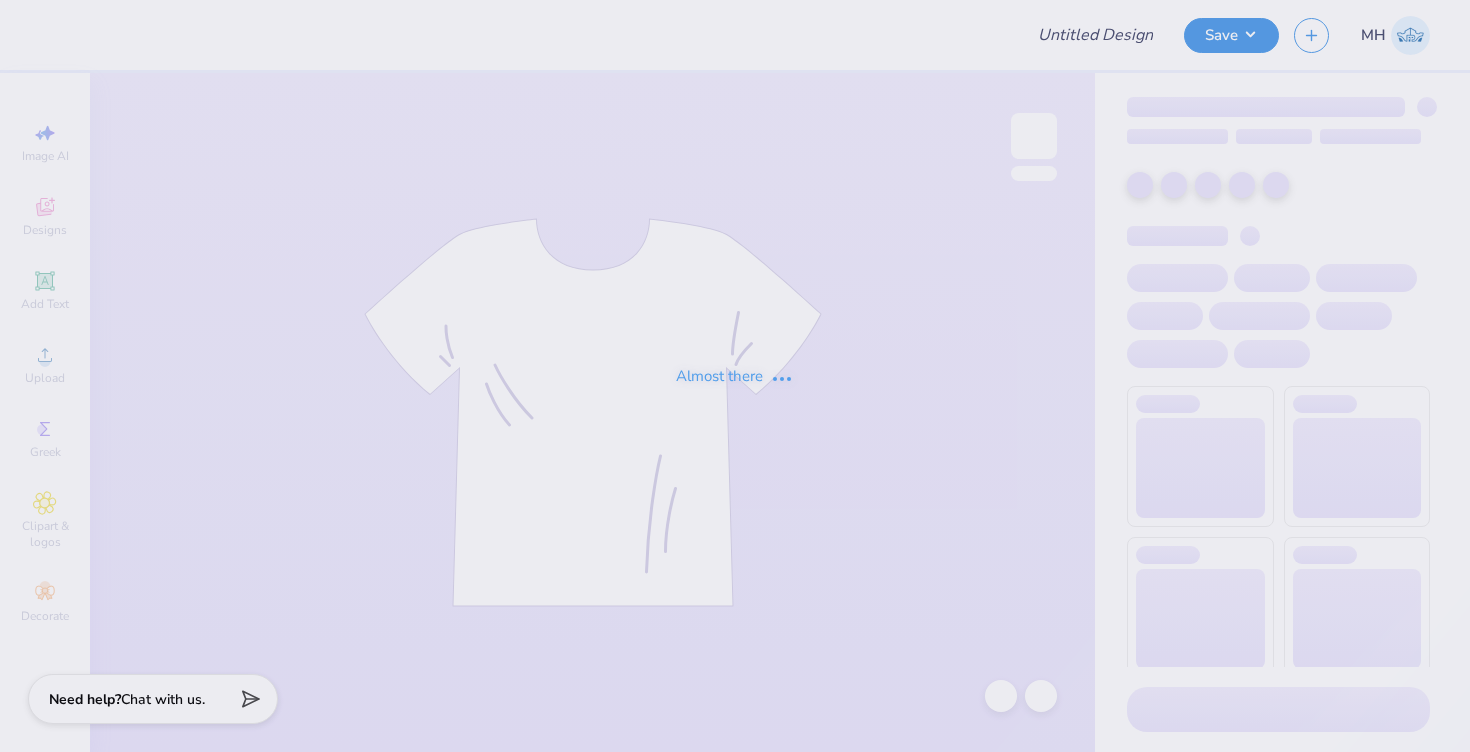 type on "phi delta theta - merch" 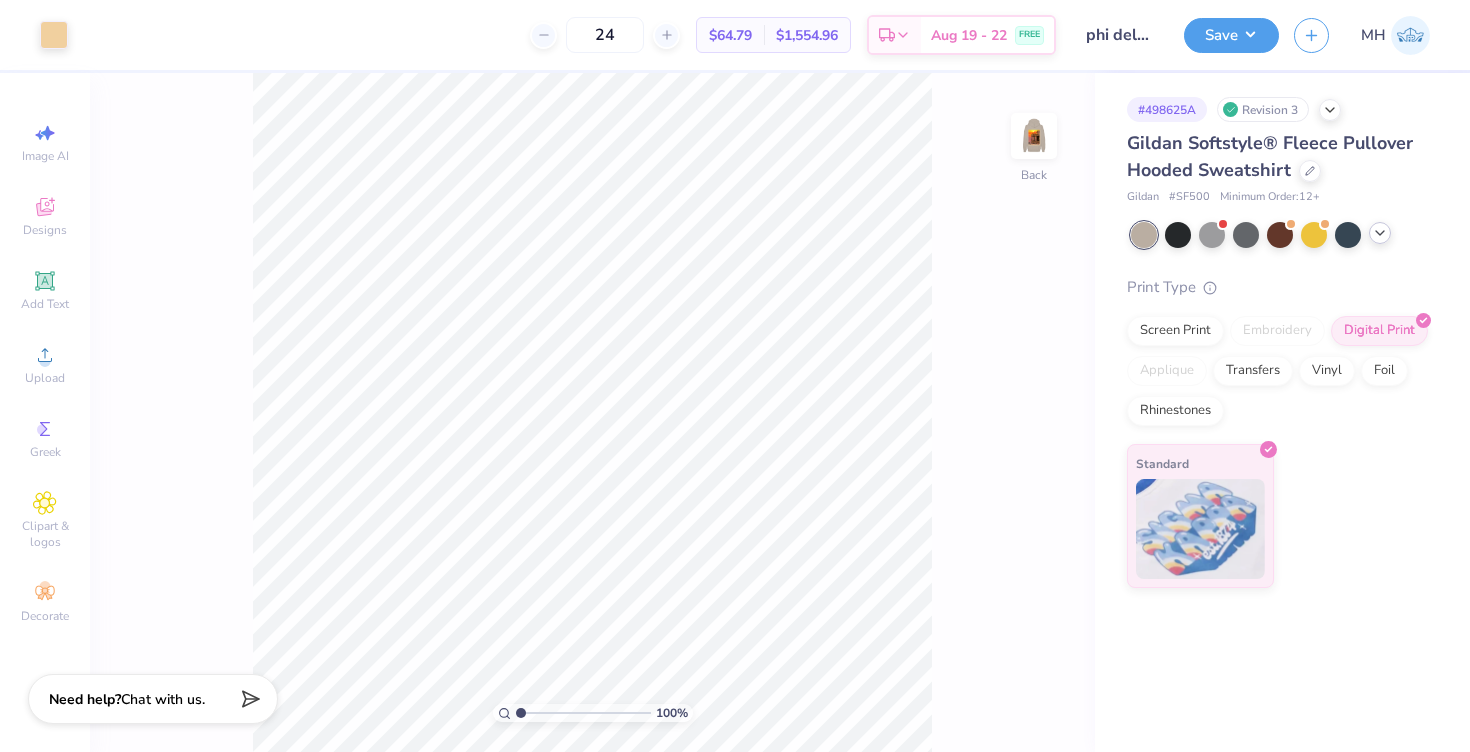 click 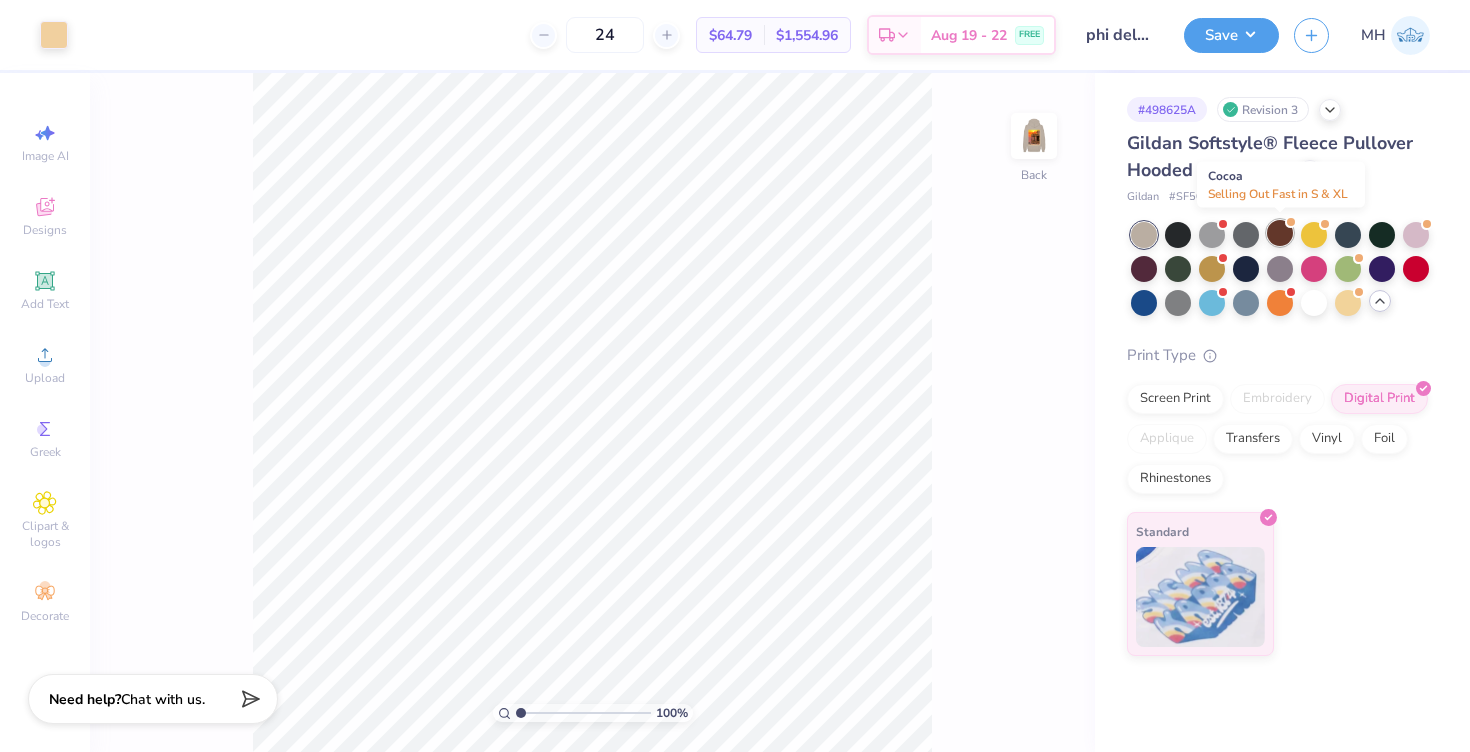 click at bounding box center (1280, 233) 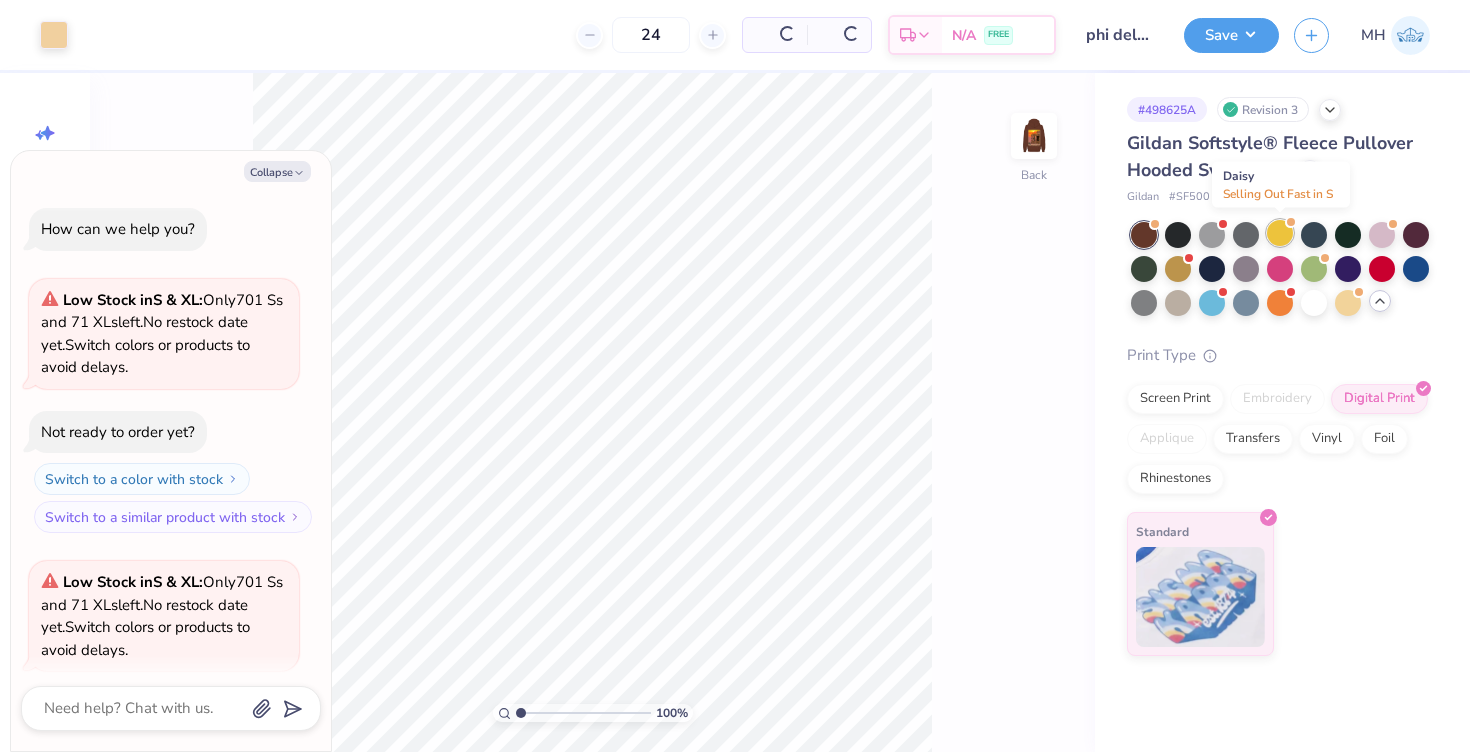 scroll, scrollTop: 155, scrollLeft: 0, axis: vertical 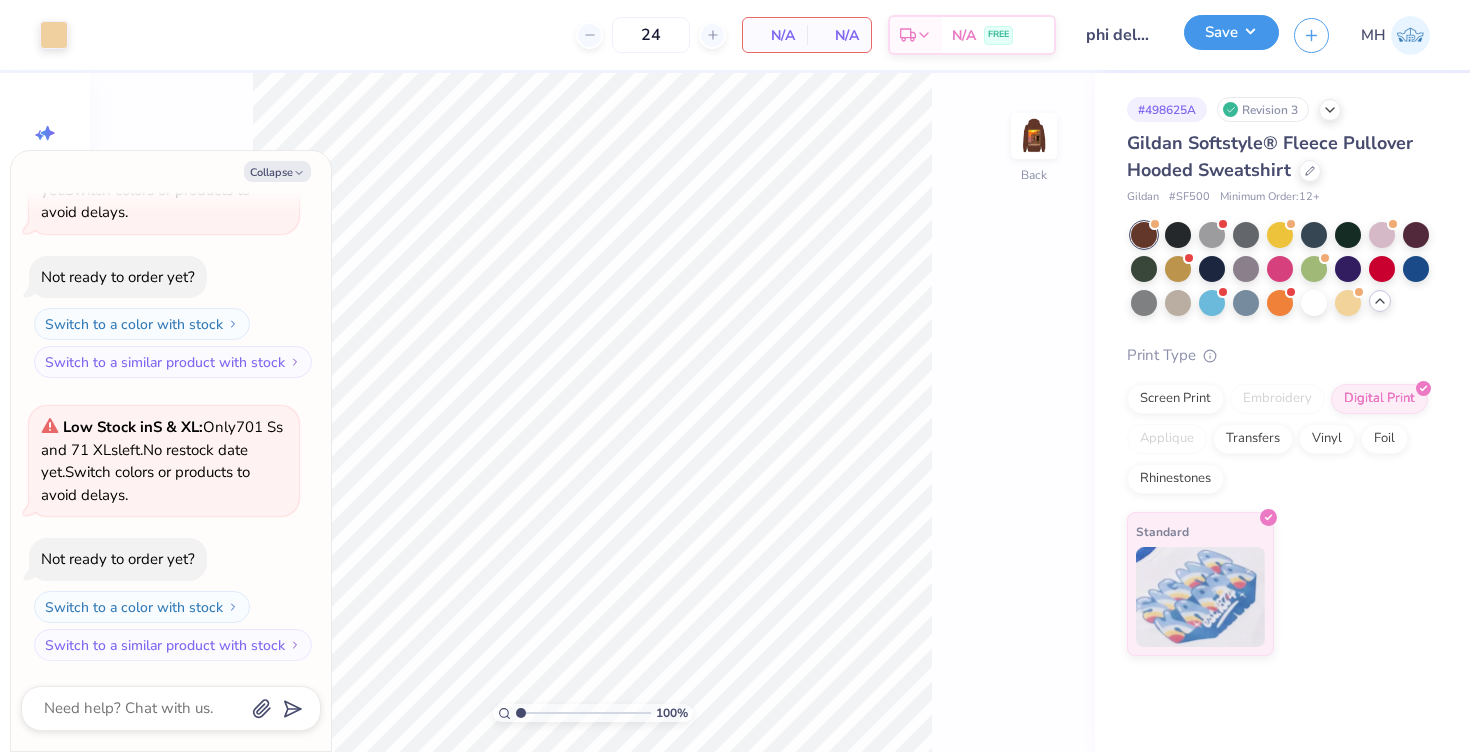click on "Save" at bounding box center (1231, 32) 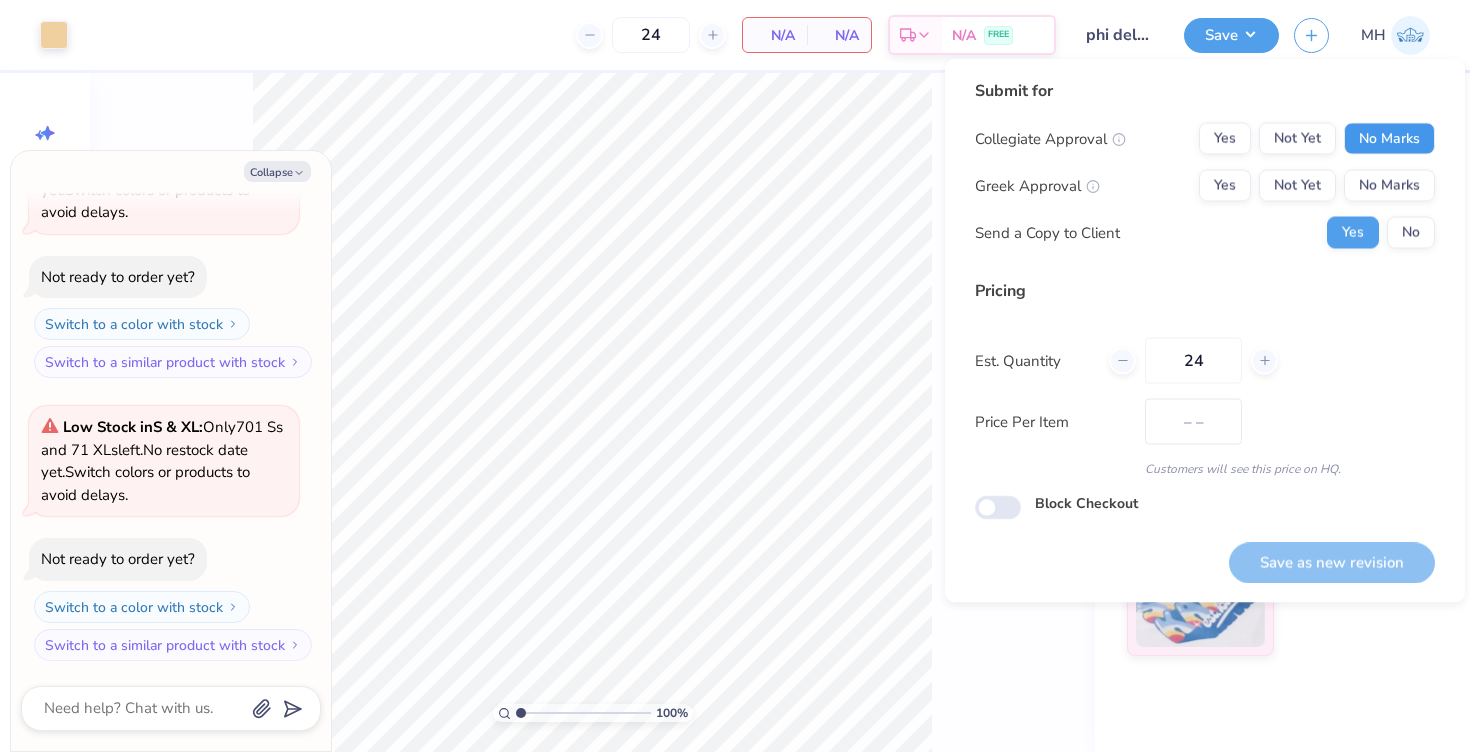 click on "No Marks" at bounding box center [1389, 139] 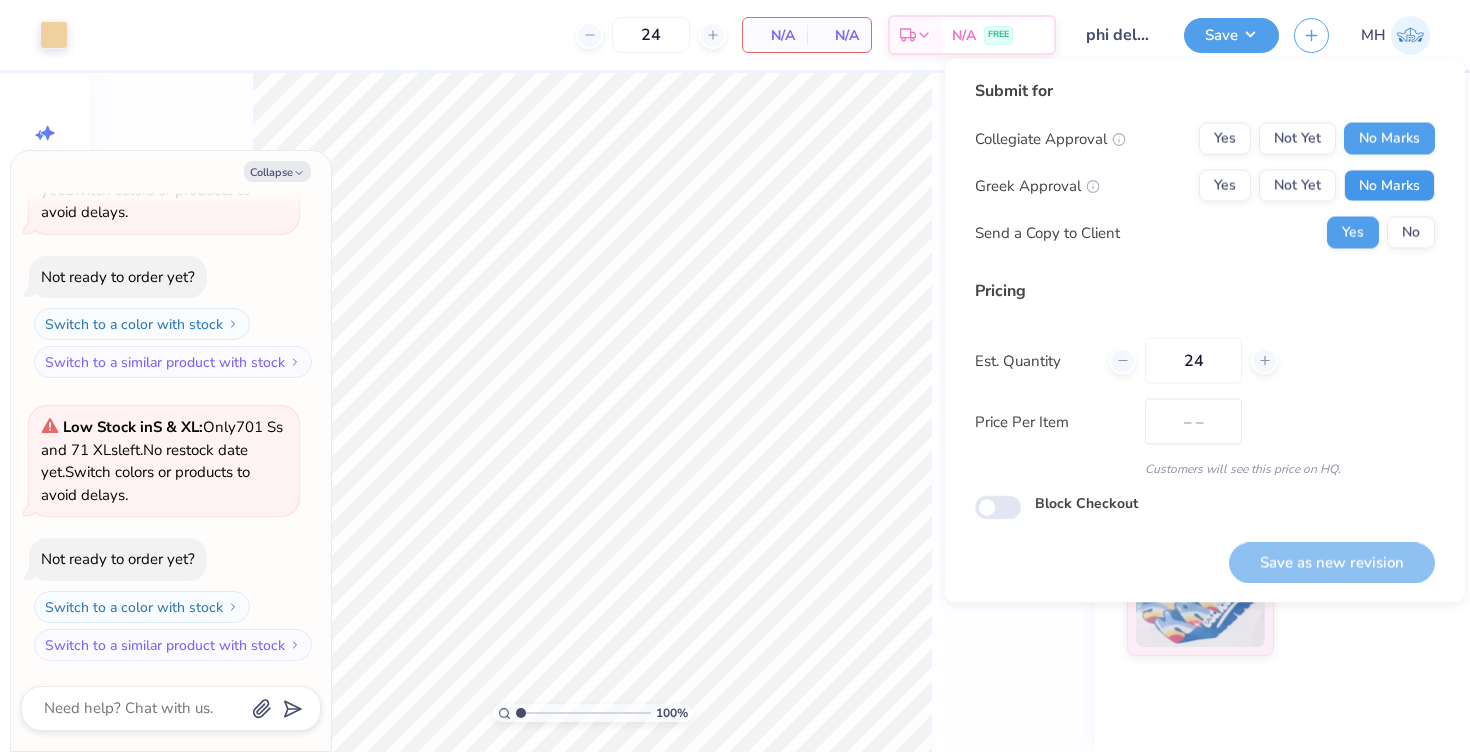 click on "No Marks" at bounding box center (1389, 186) 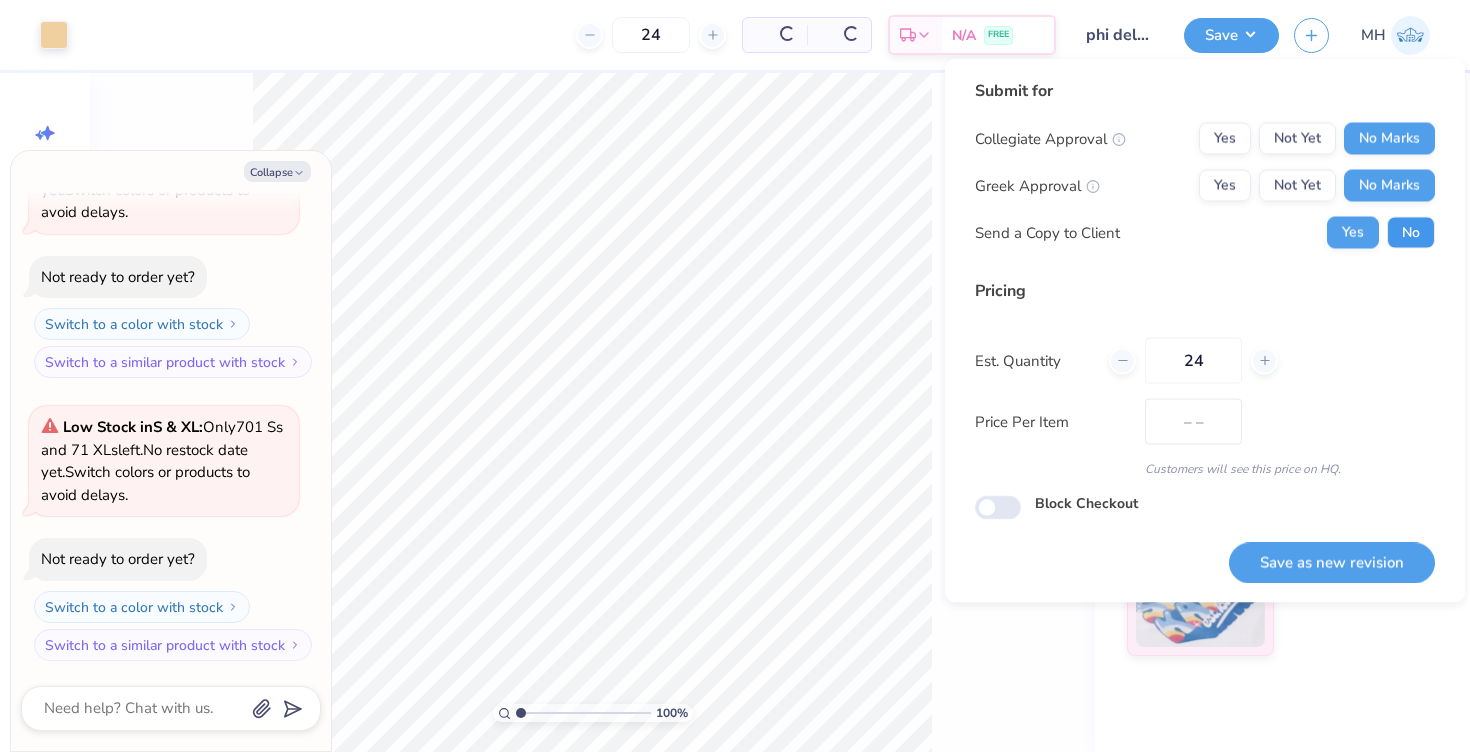 click on "No" at bounding box center [1411, 233] 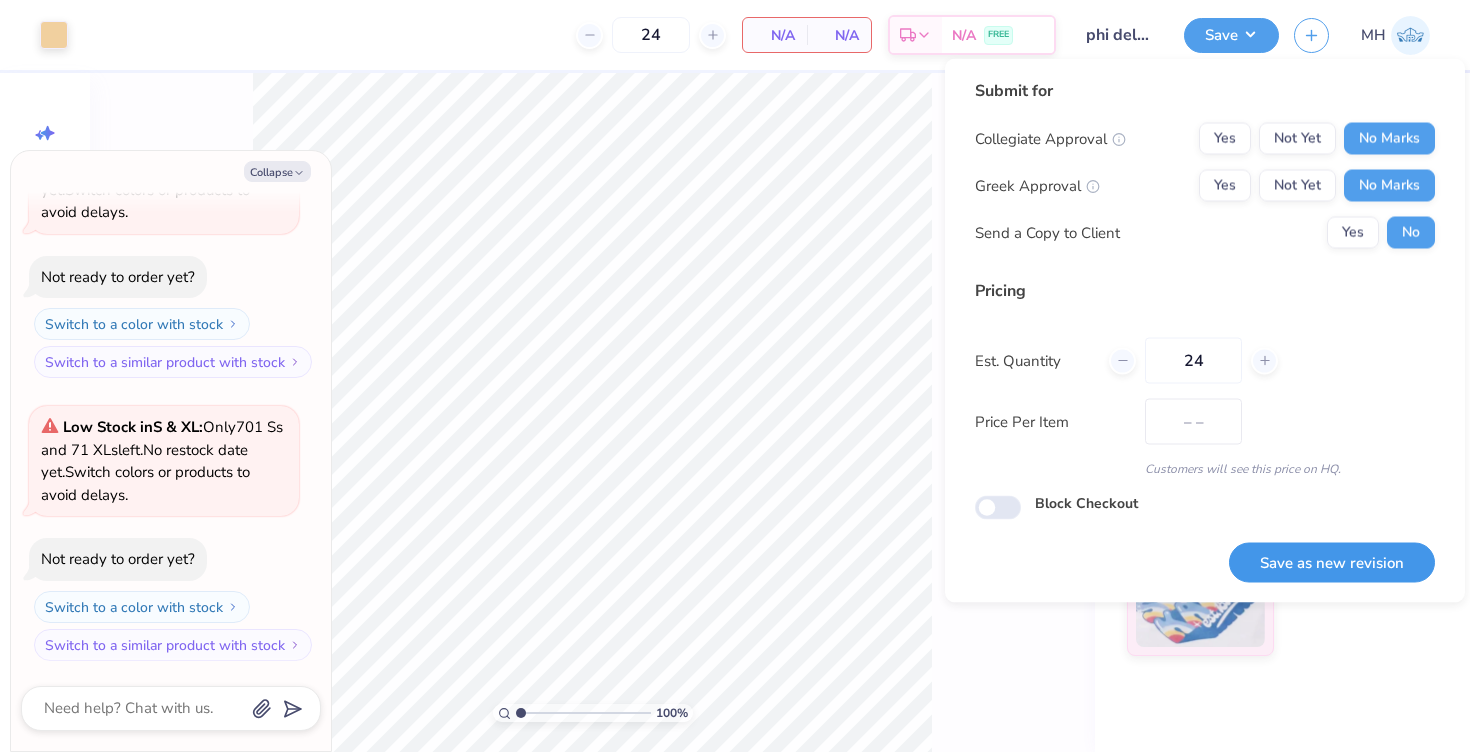 click on "Save as new revision" at bounding box center (1332, 562) 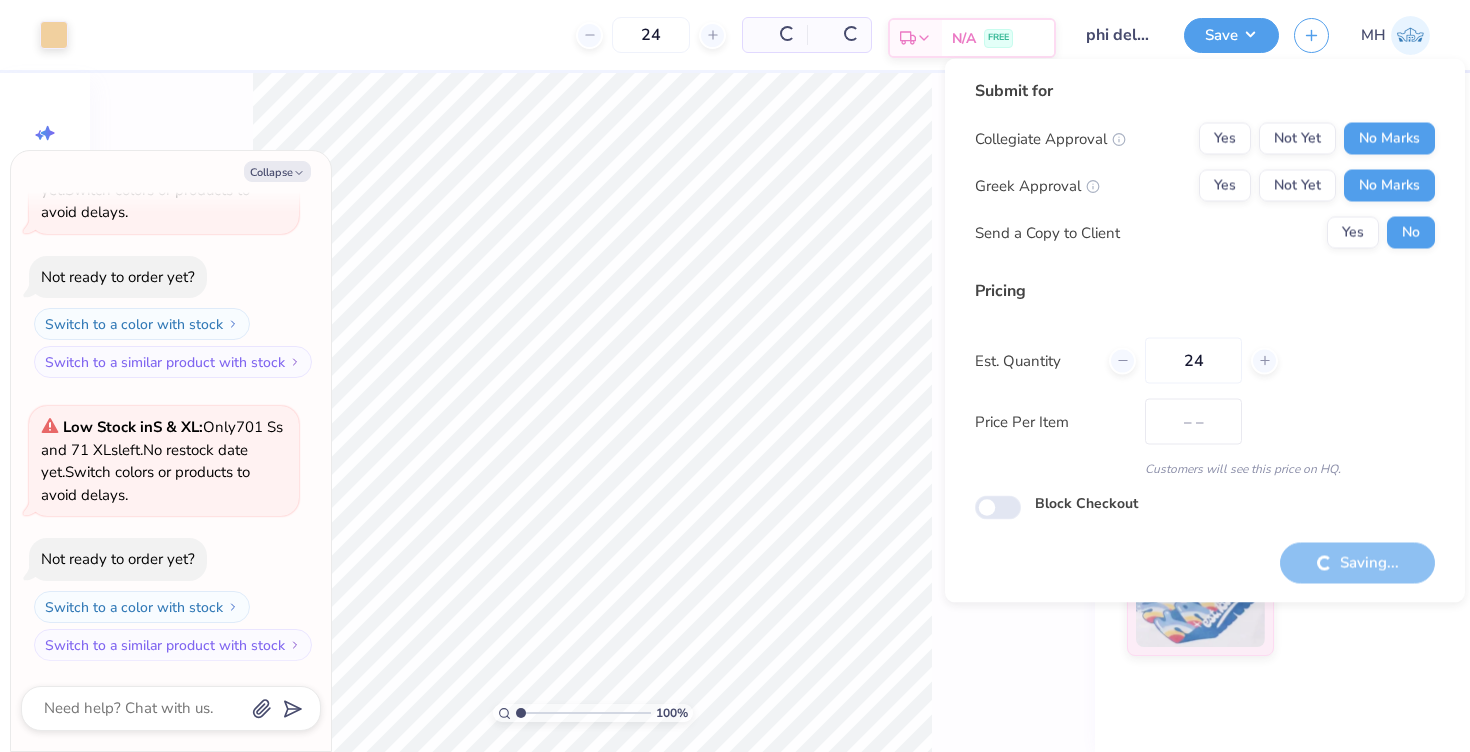 type on "x" 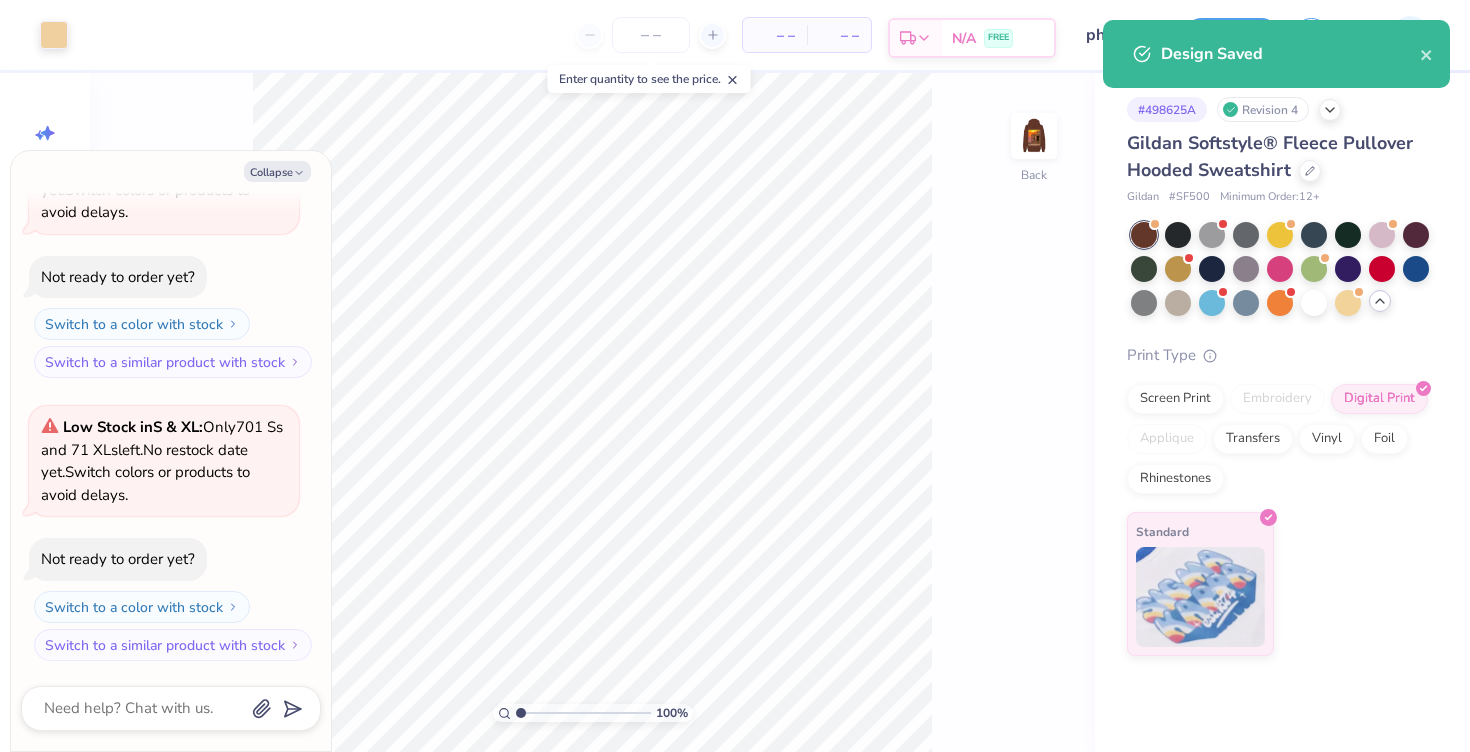 type on "0" 